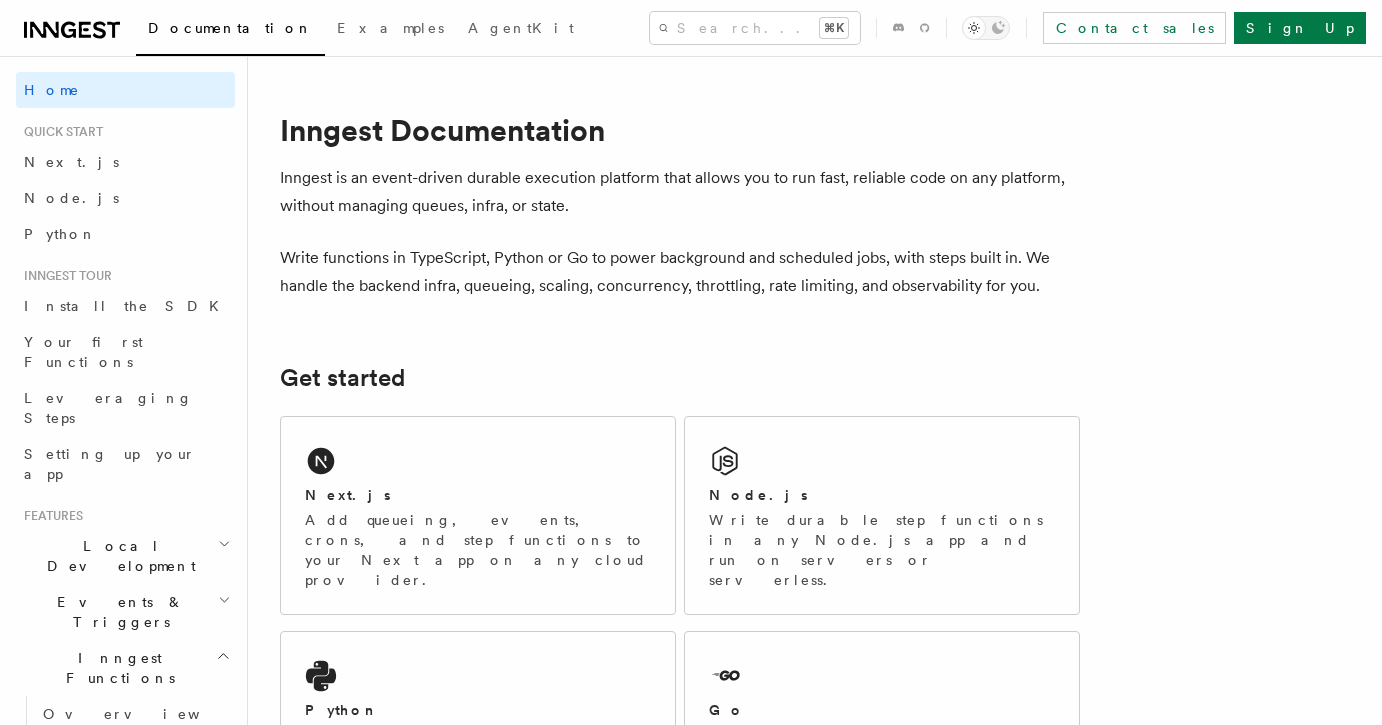 scroll, scrollTop: 0, scrollLeft: 0, axis: both 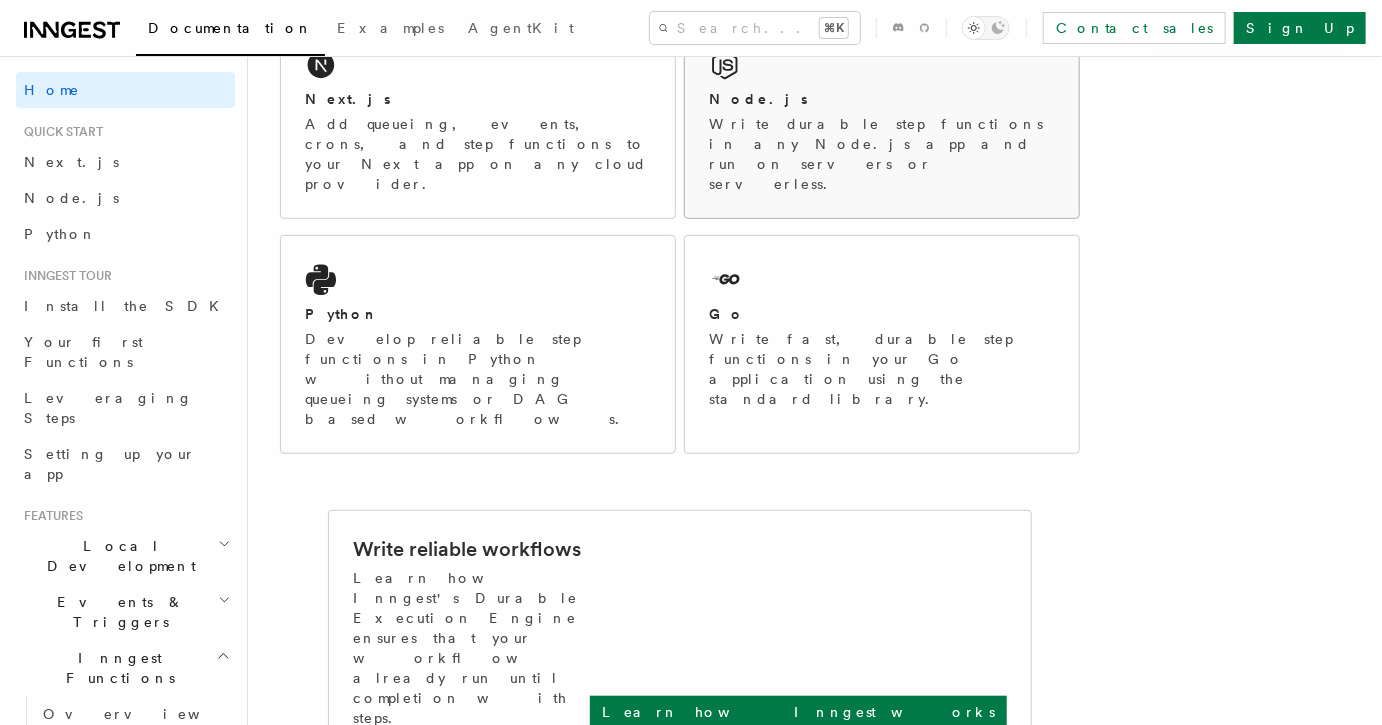 click on "Write durable step functions in any Node.js app and run on servers or serverless." at bounding box center [882, 154] 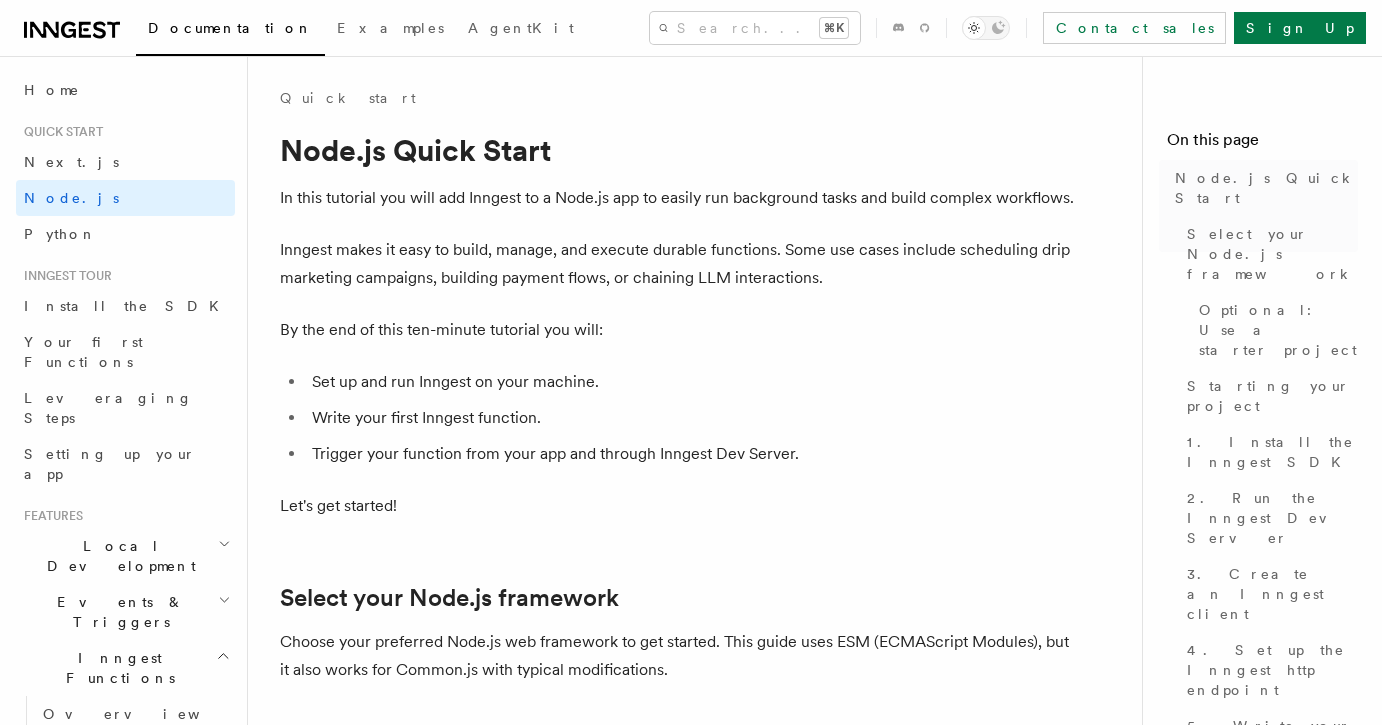 scroll, scrollTop: 0, scrollLeft: 0, axis: both 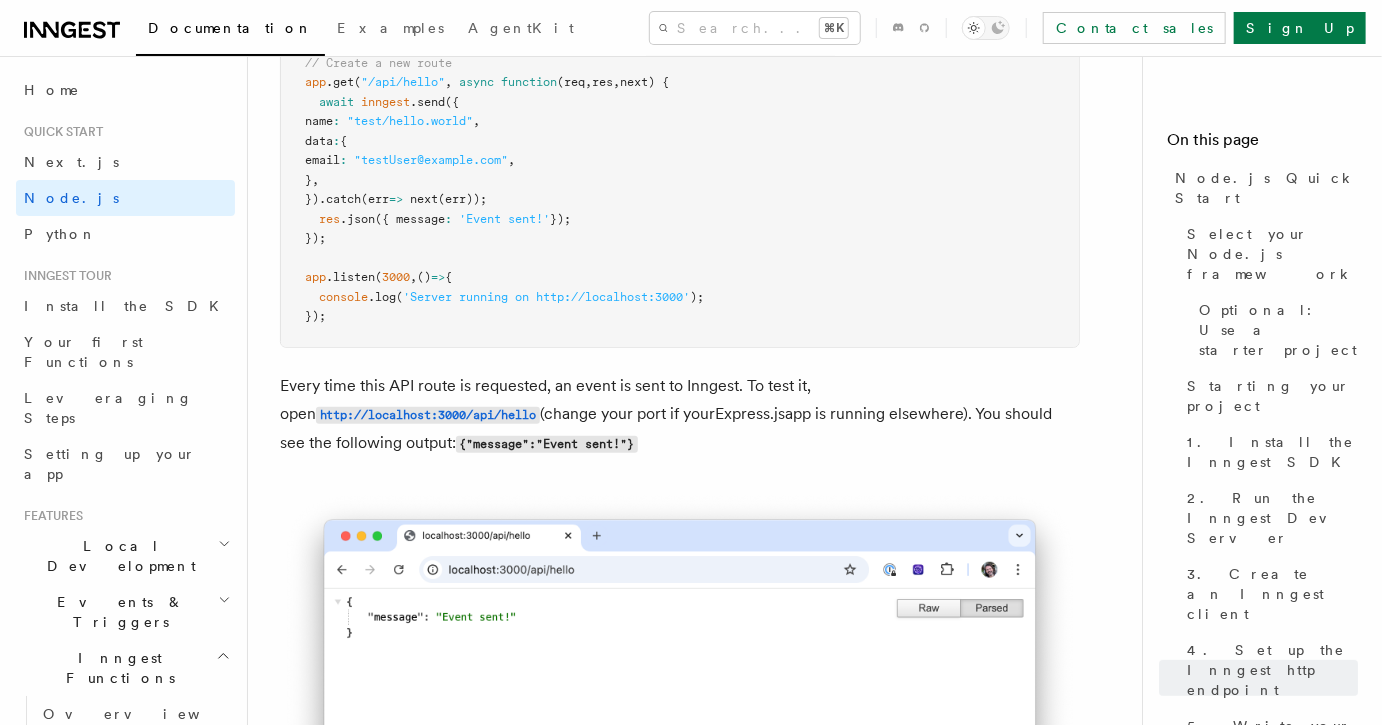 click on "import  express  from   "express" ;
import  { serve }  from   "inngest/express" ;
import  { inngest ,  functions }  from   "./src/inngest"
app .use ( express .json ());
app .use ( "/api/inngest" ,   serve ({ client :  inngest ,  functions }));
// Create a new route
app .get ( "/api/hello" ,   async   function  (req ,  res ,  next) {
await   inngest .send ({
name :   "test/hello.world" ,
data :  {
email :   "[EMAIL]" ,
} ,
}) .catch (err  =>   next (err));
res .json ({ message :   'Event sent!'  });
});
app .listen ( 3000 ,  ()  =>  {
console .log ( 'Server running on http://localhost:3000' );
});" at bounding box center [680, 122] 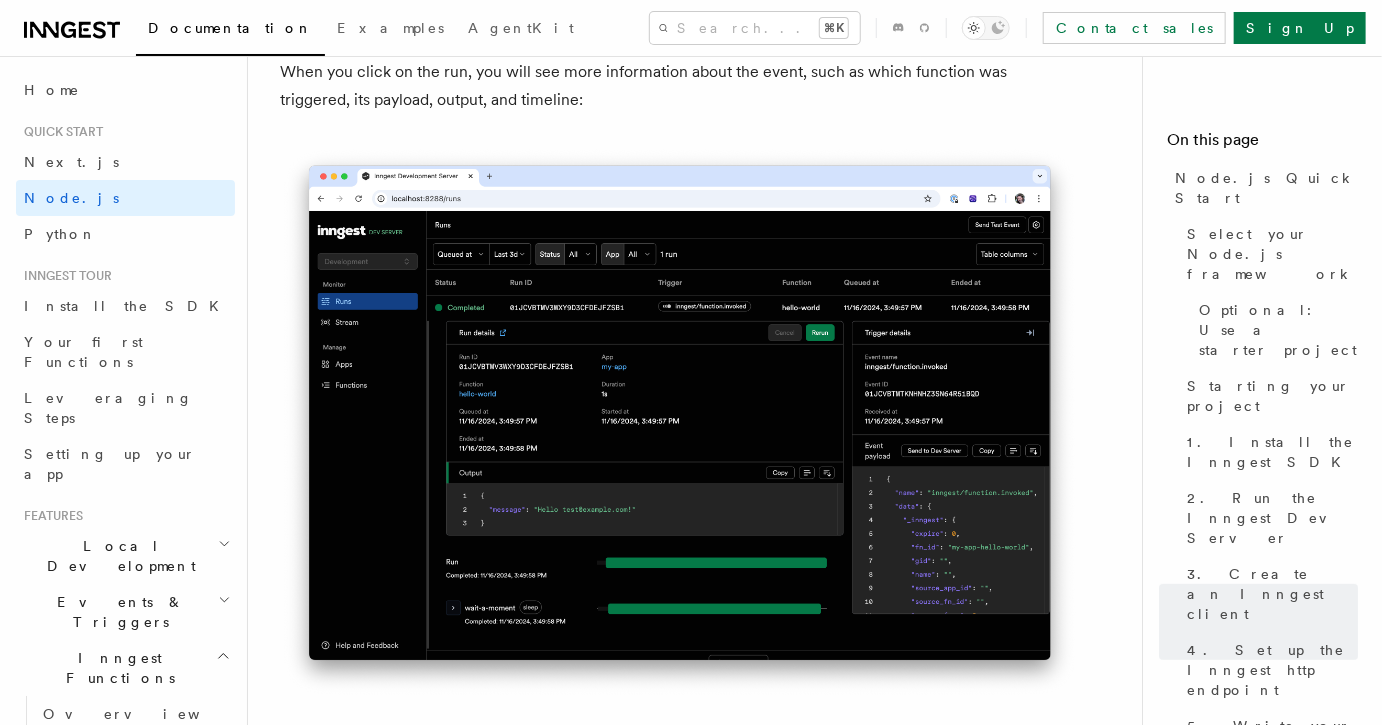 scroll, scrollTop: 7523, scrollLeft: 0, axis: vertical 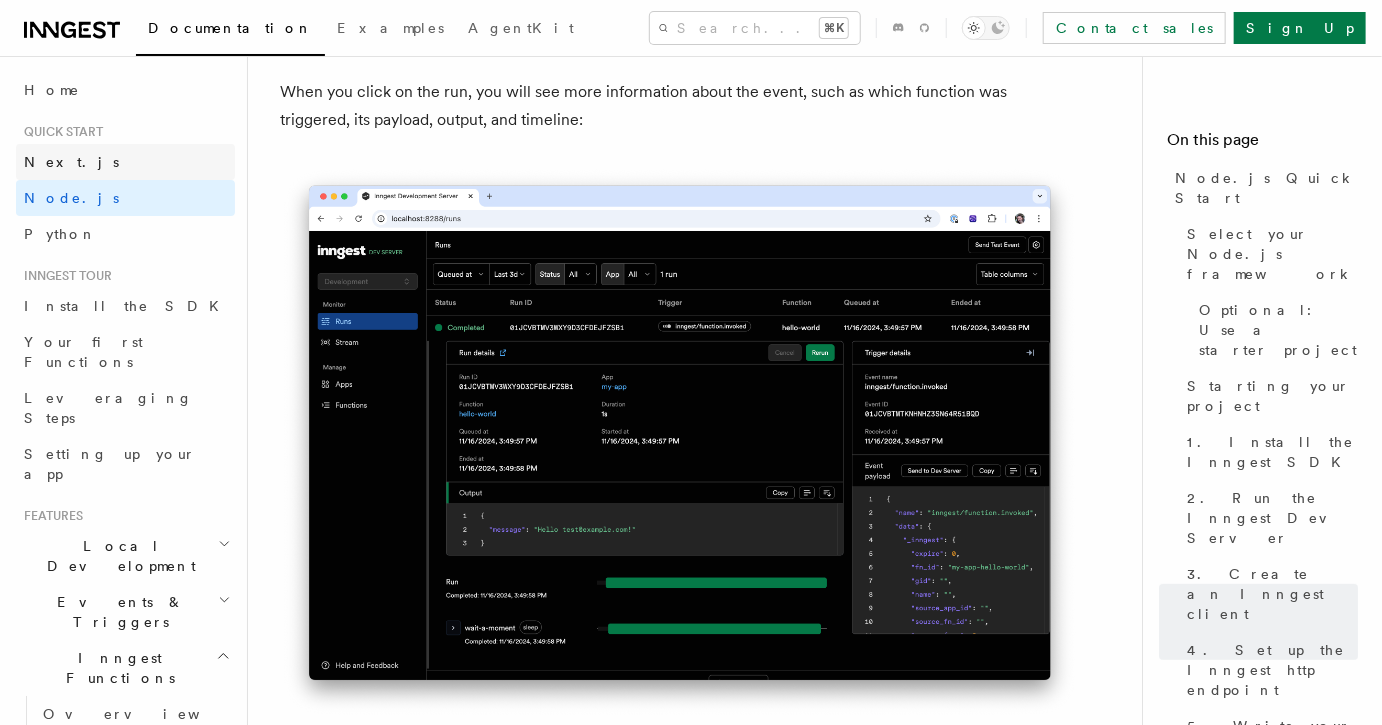 click on "Next.js" at bounding box center [125, 162] 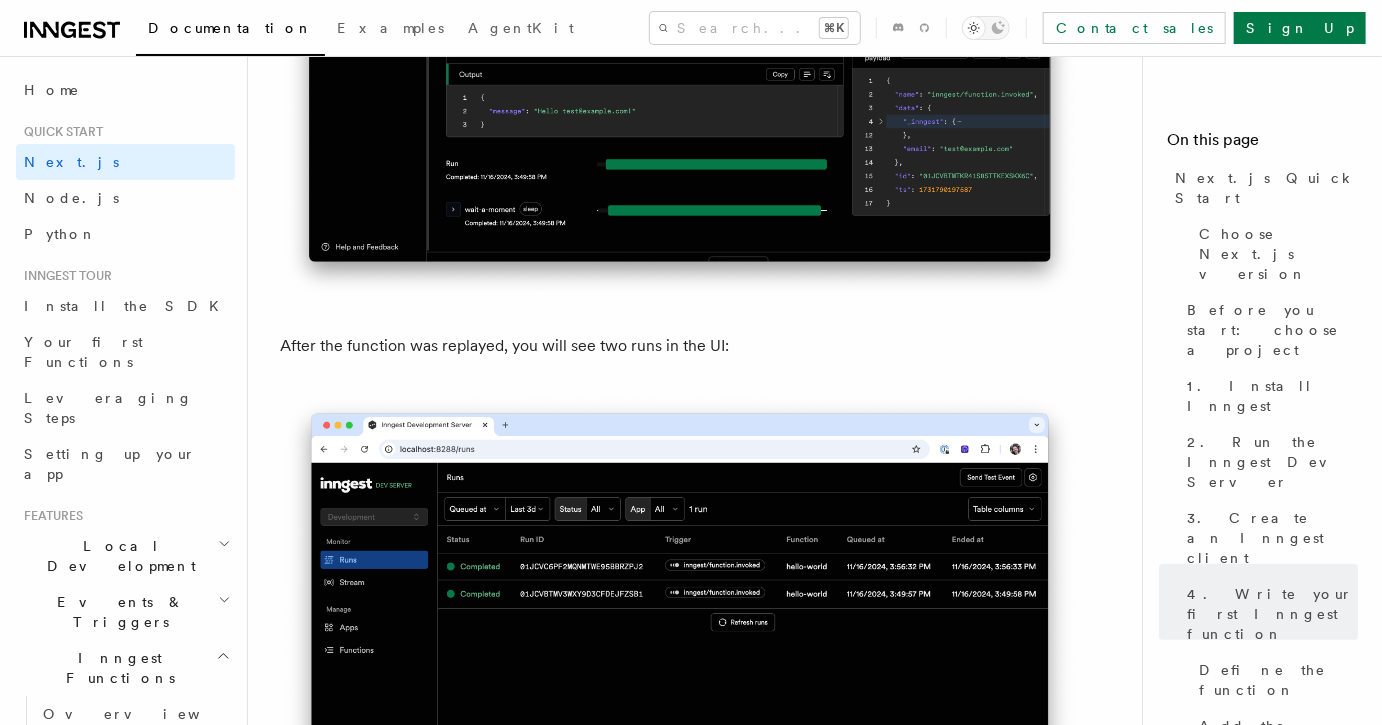 scroll, scrollTop: 9232, scrollLeft: 0, axis: vertical 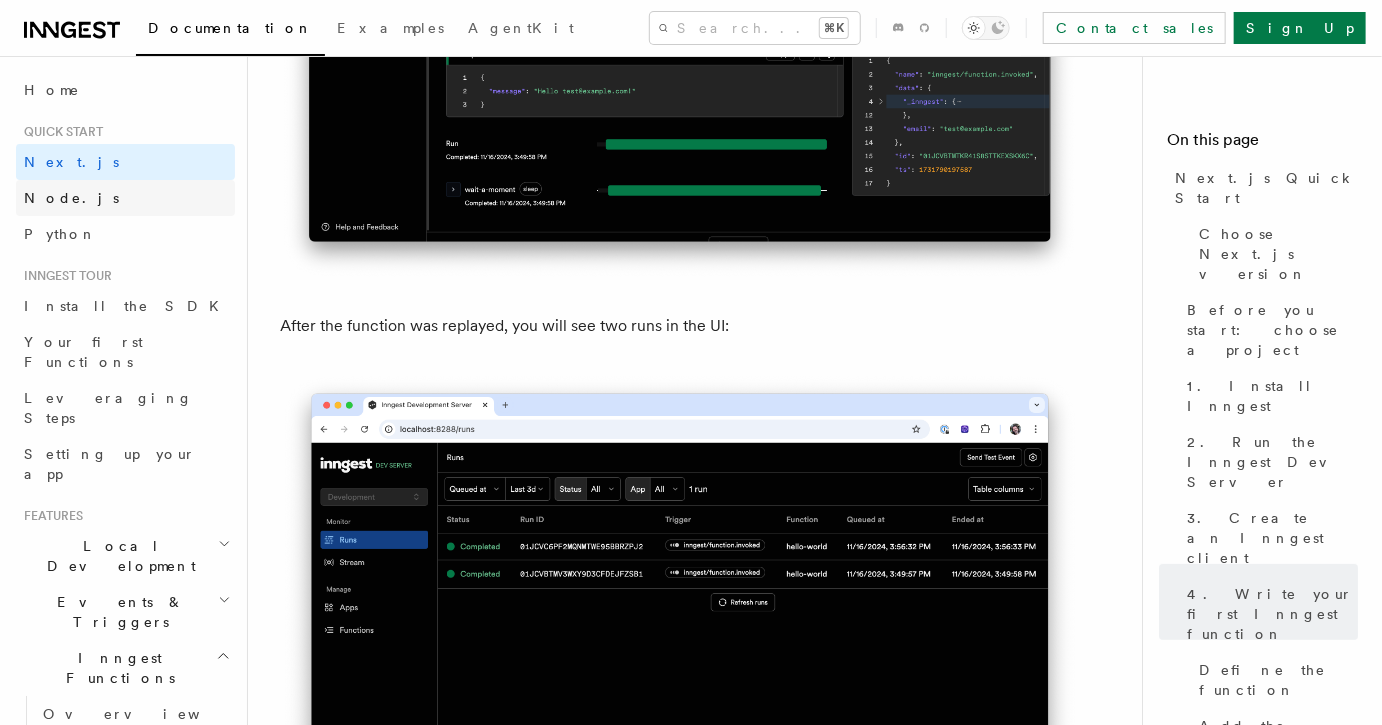 click on "Node.js" at bounding box center [125, 198] 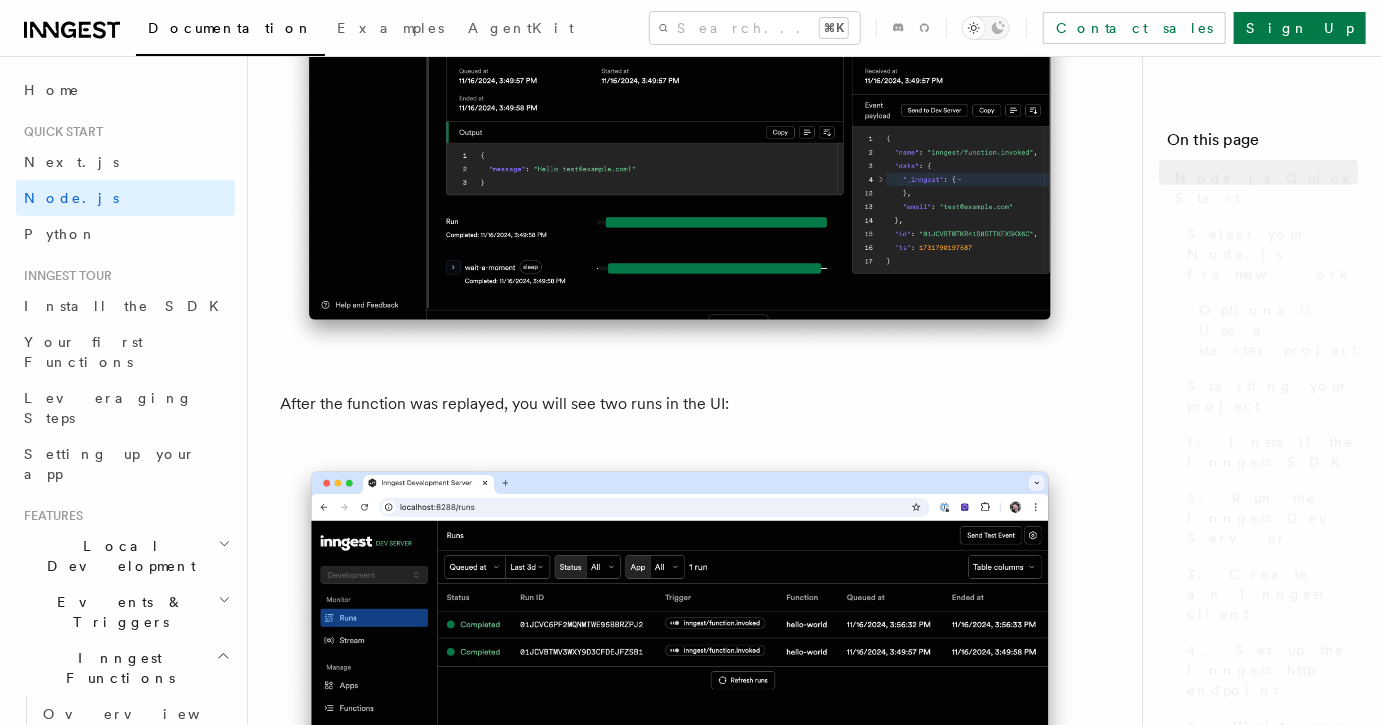 scroll, scrollTop: 0, scrollLeft: 0, axis: both 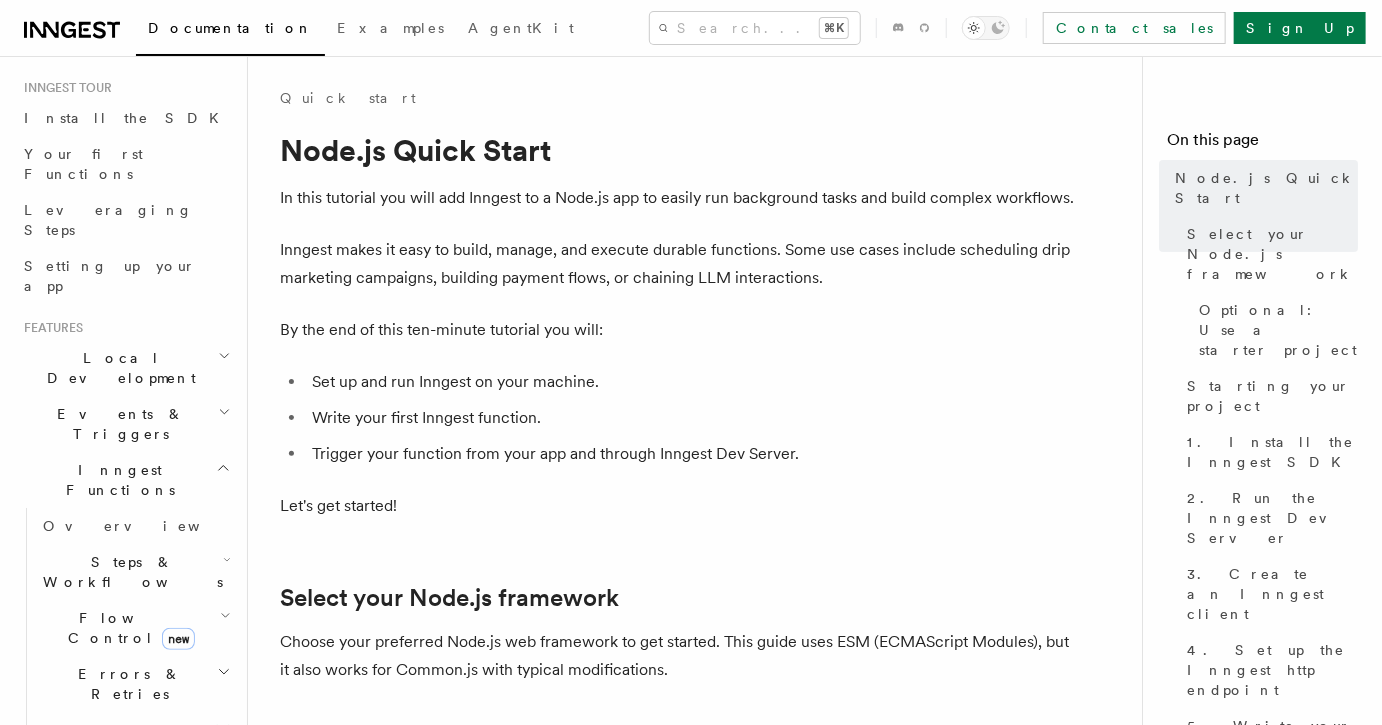 click 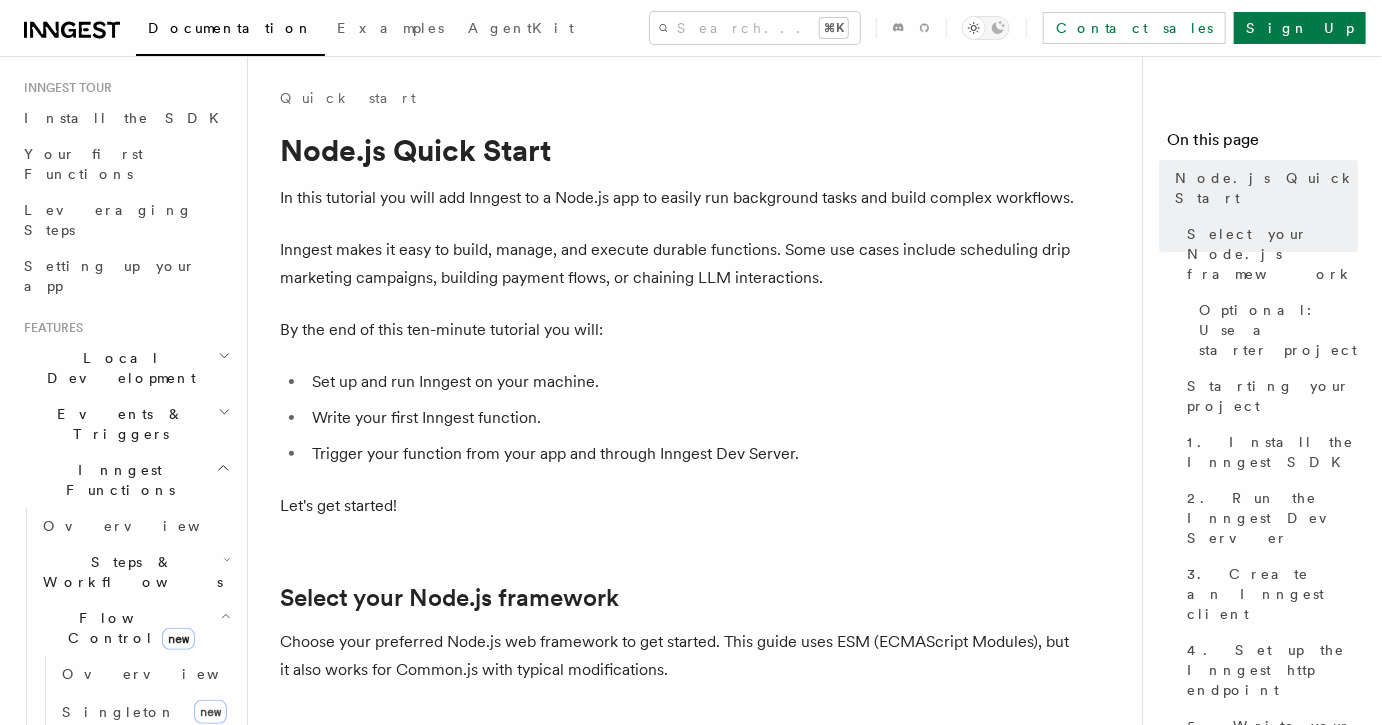 click 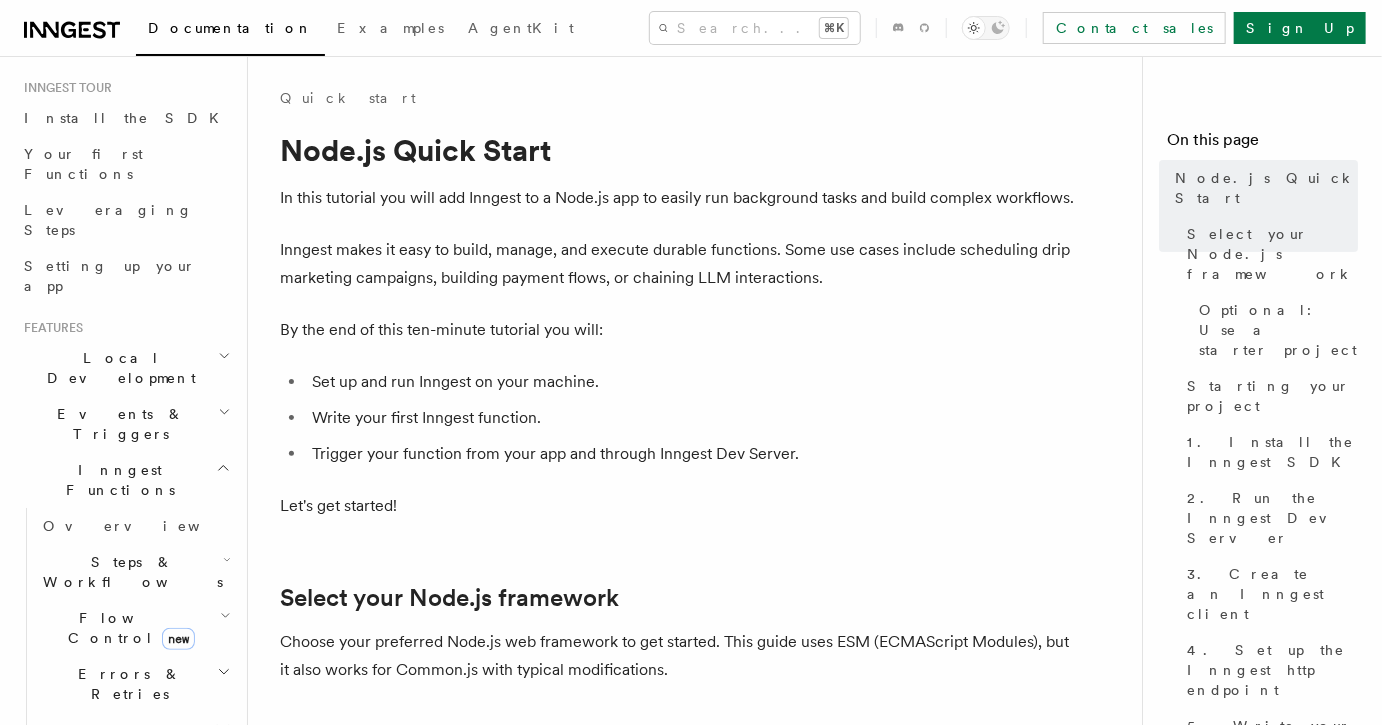 click 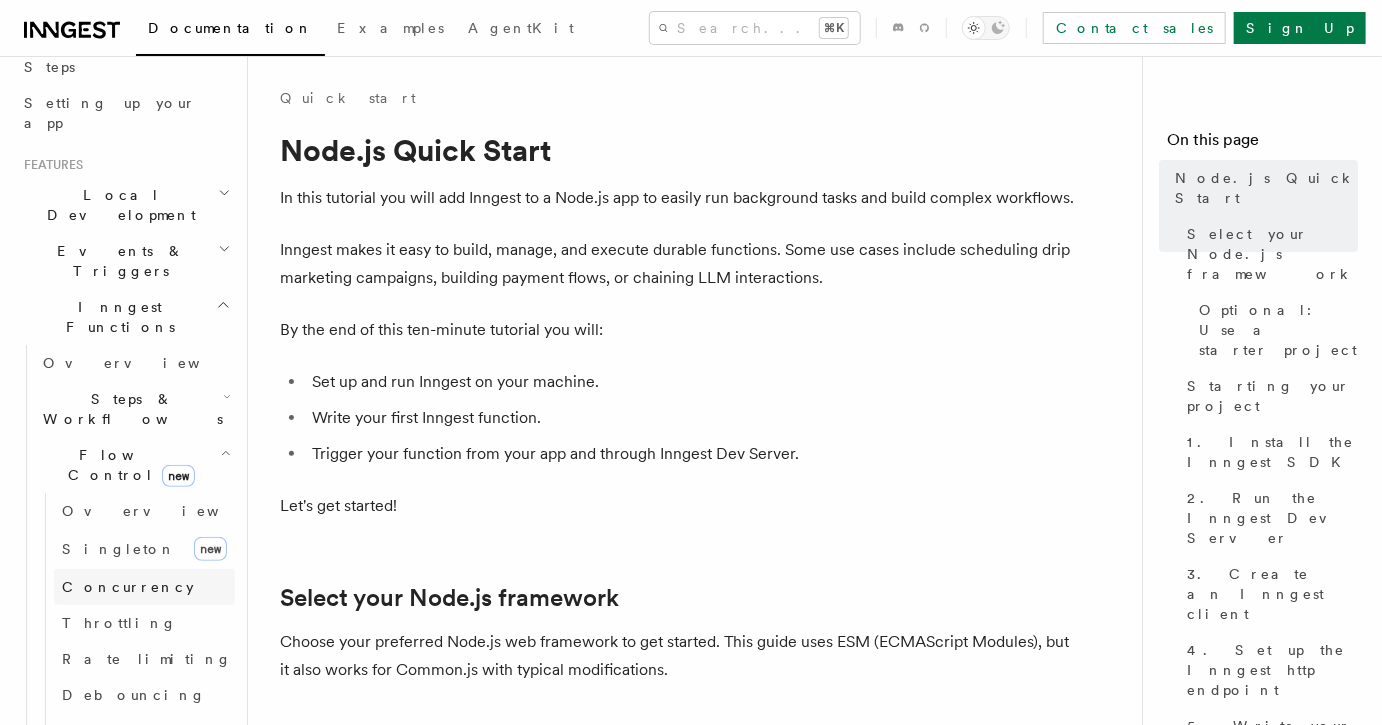 scroll, scrollTop: 353, scrollLeft: 0, axis: vertical 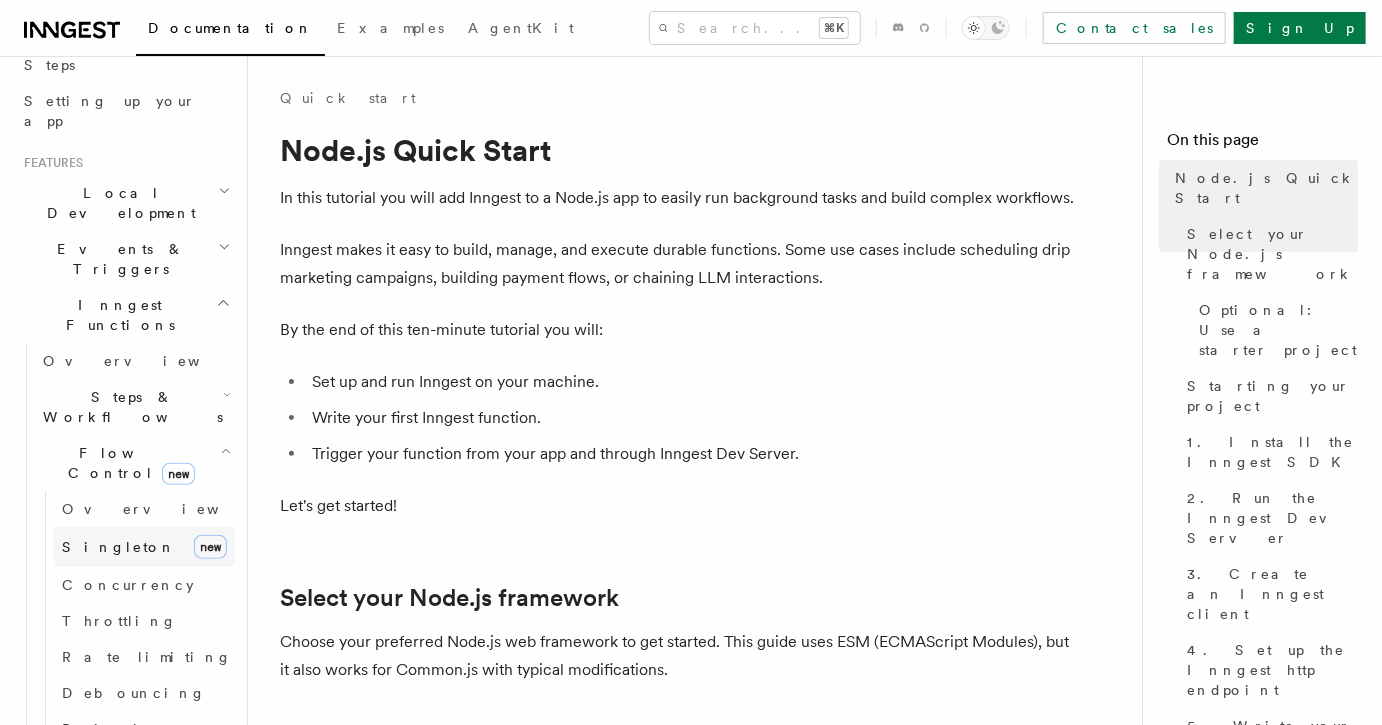 click on "Singleton" at bounding box center [119, 547] 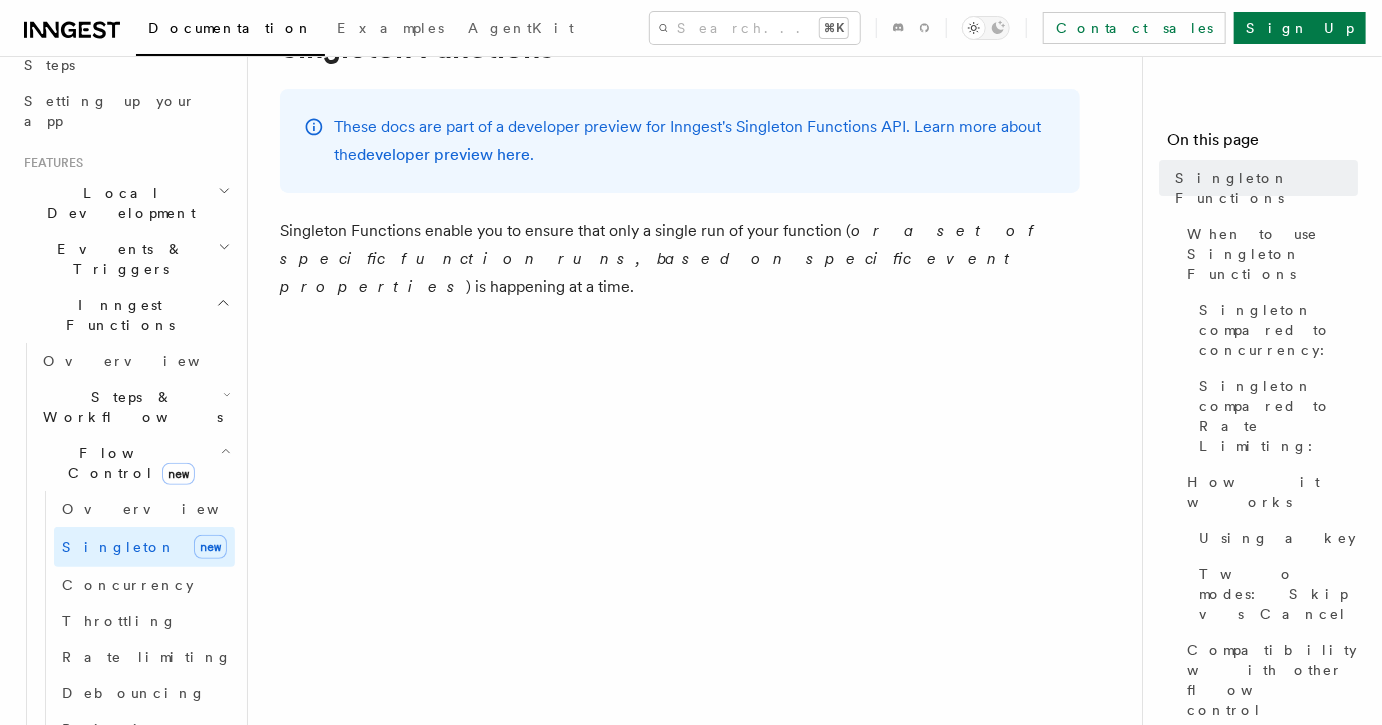 scroll, scrollTop: 112, scrollLeft: 0, axis: vertical 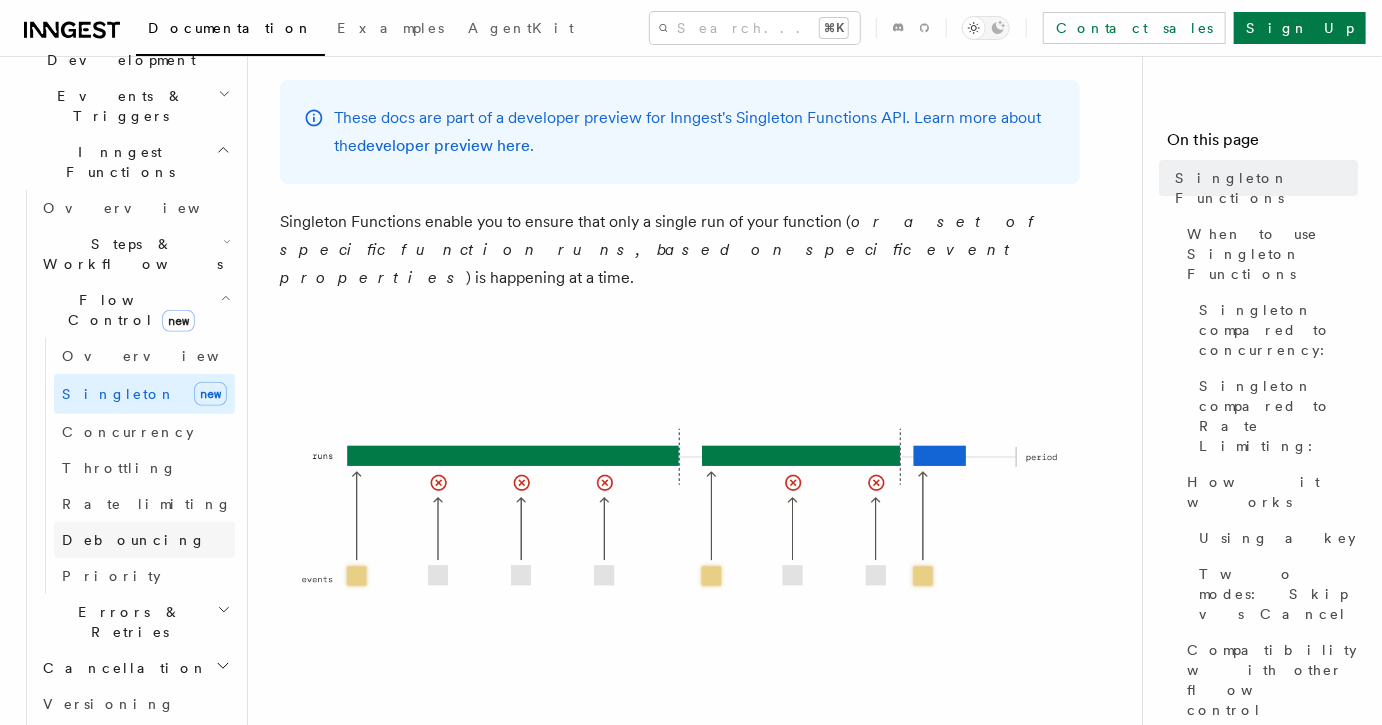 click on "Errors & Retries" at bounding box center [135, 622] 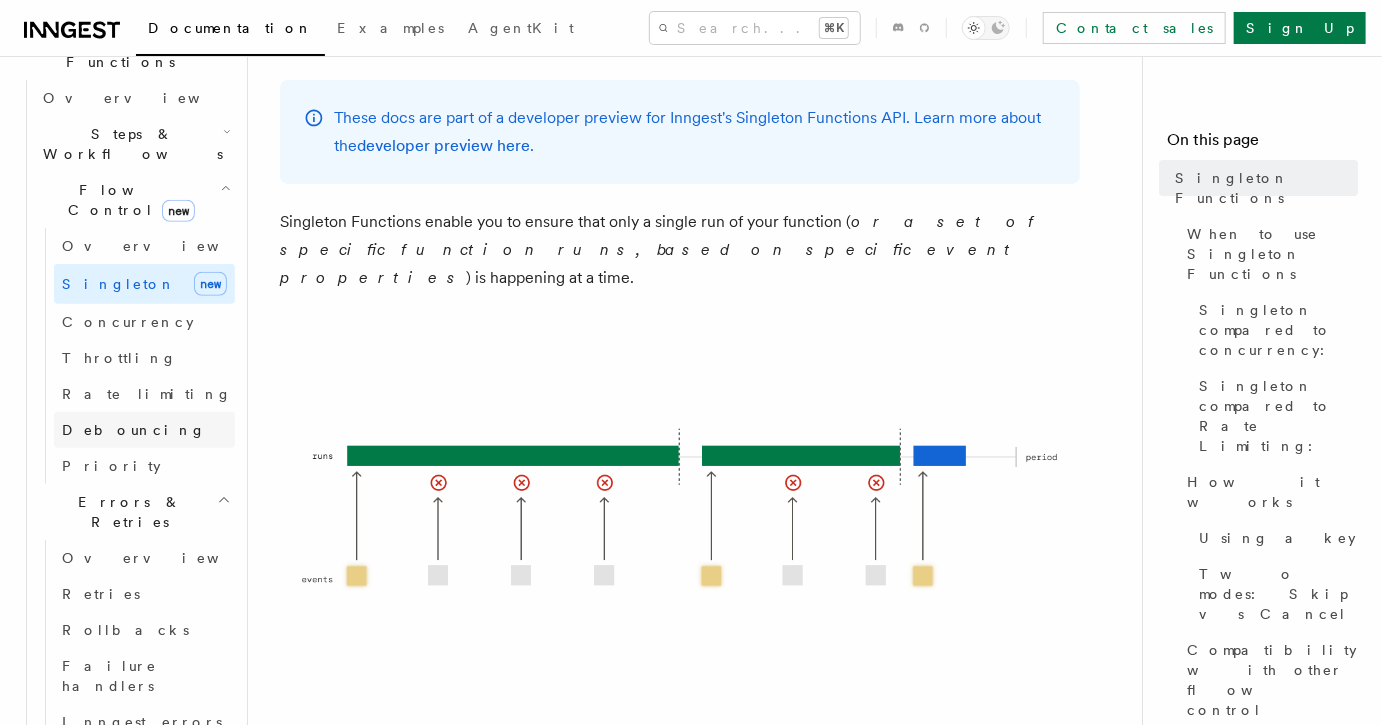 scroll, scrollTop: 618, scrollLeft: 0, axis: vertical 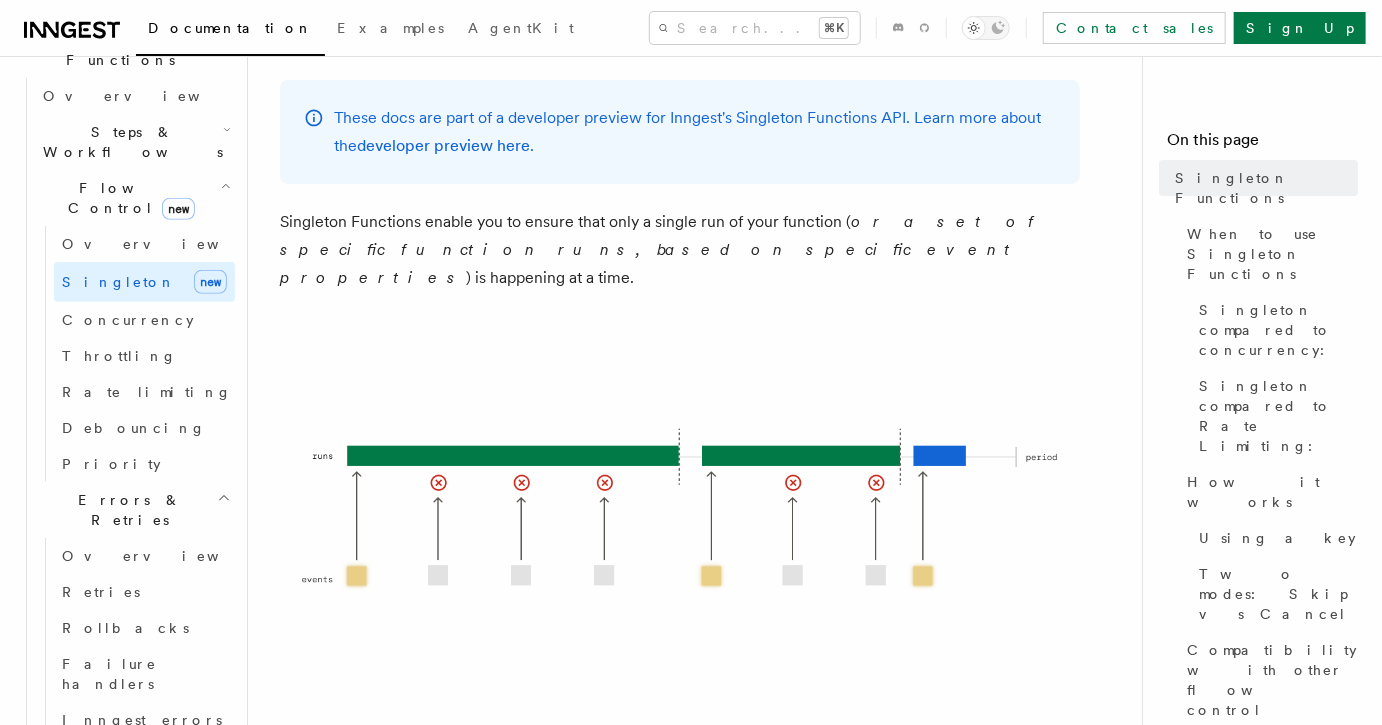 click on "Errors & Retries" at bounding box center [135, 510] 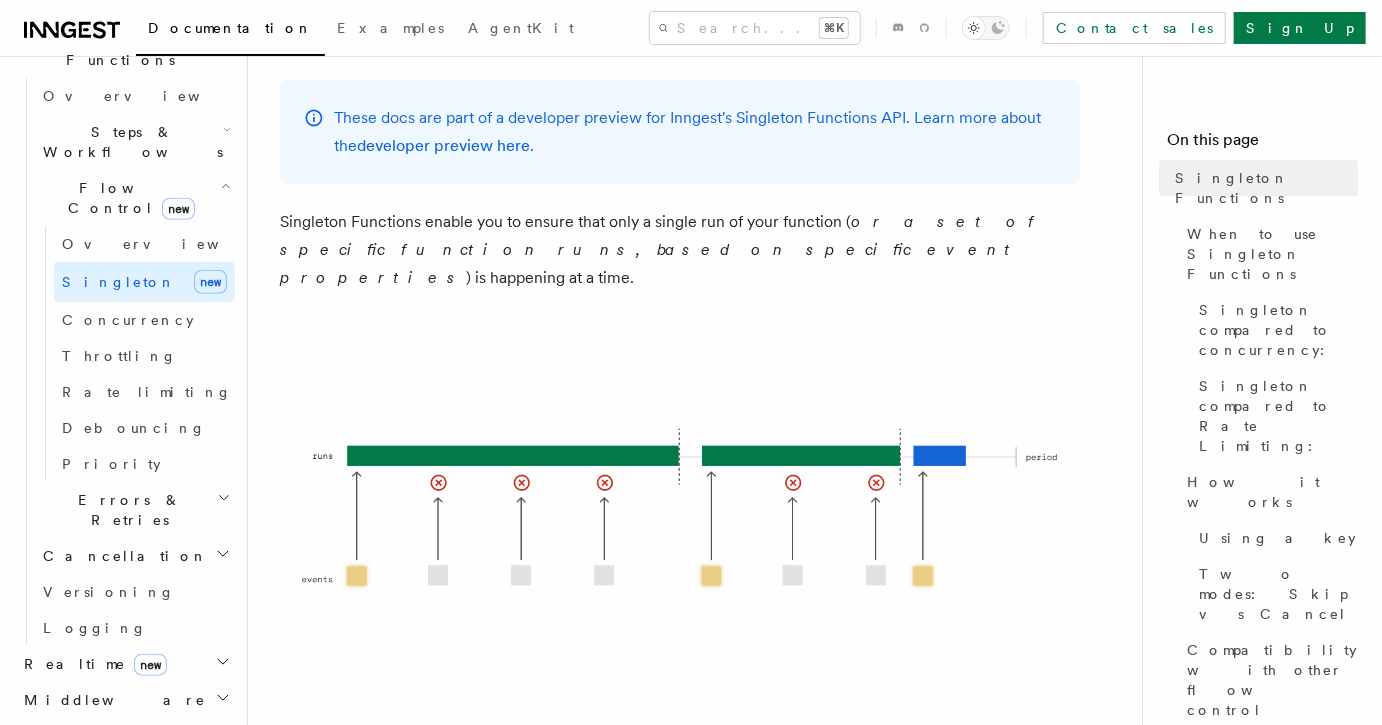 click on "Cancellation" at bounding box center [135, 556] 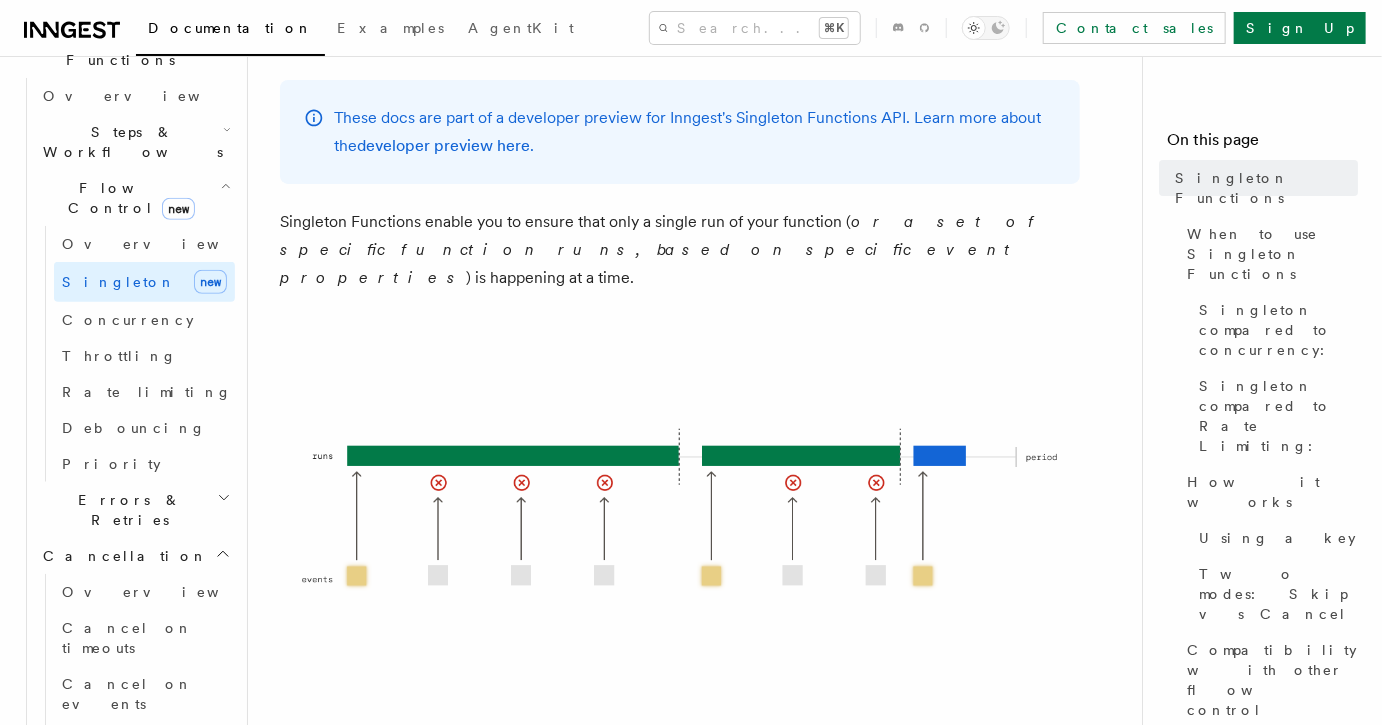 click on "Cancellation" at bounding box center (135, 556) 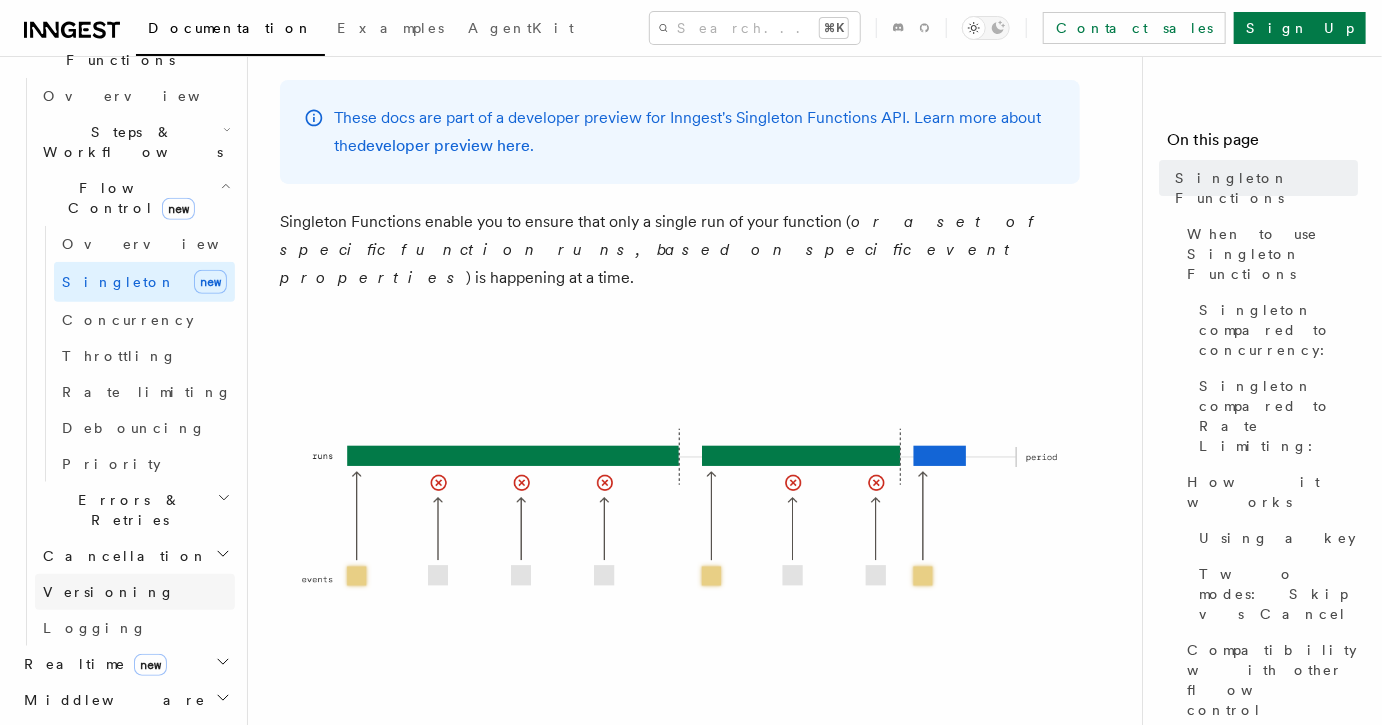 click on "Versioning" at bounding box center [135, 592] 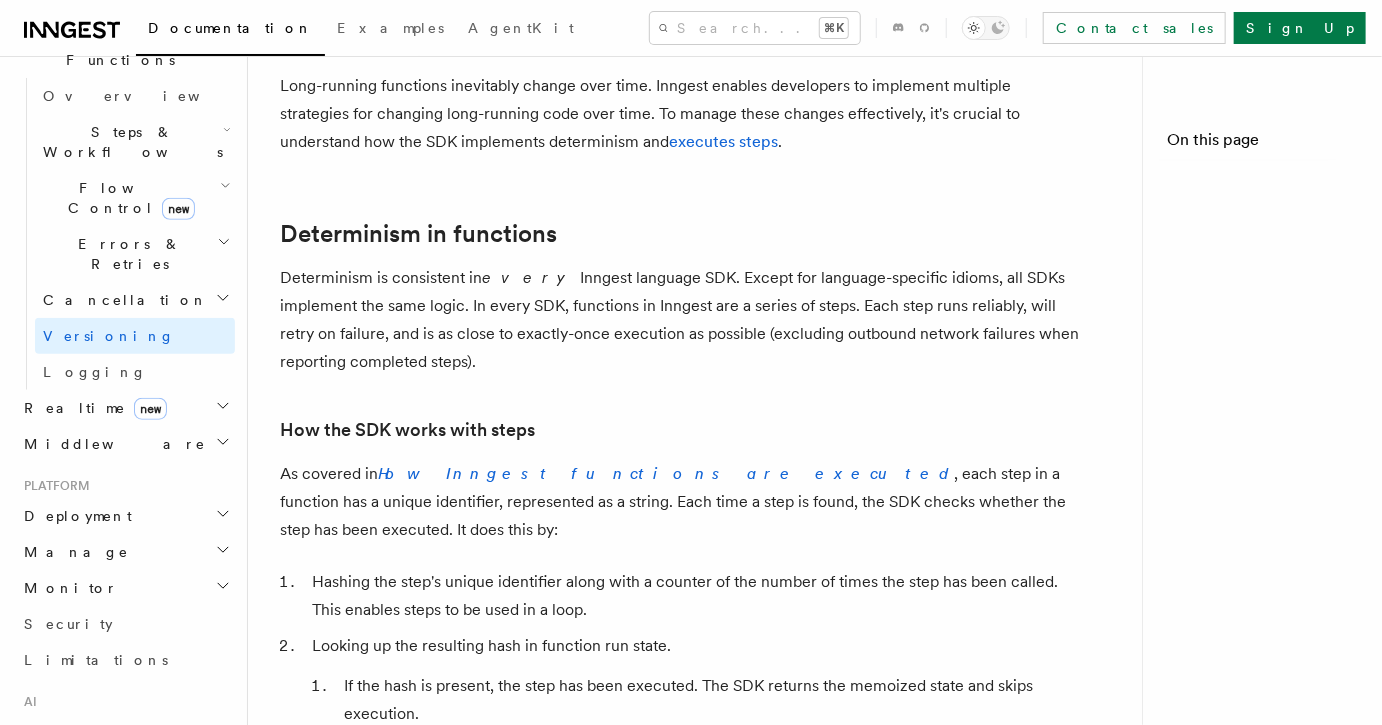 scroll, scrollTop: 0, scrollLeft: 0, axis: both 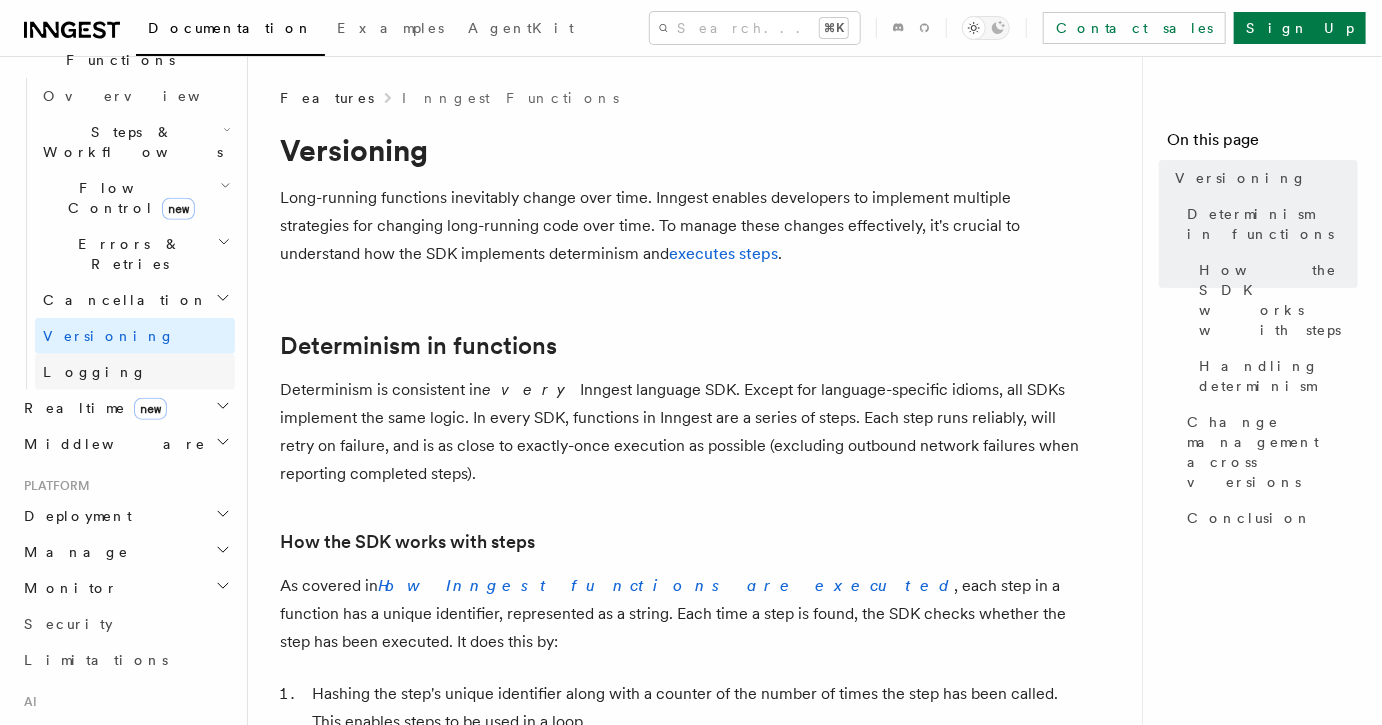 click on "Logging" at bounding box center (135, 372) 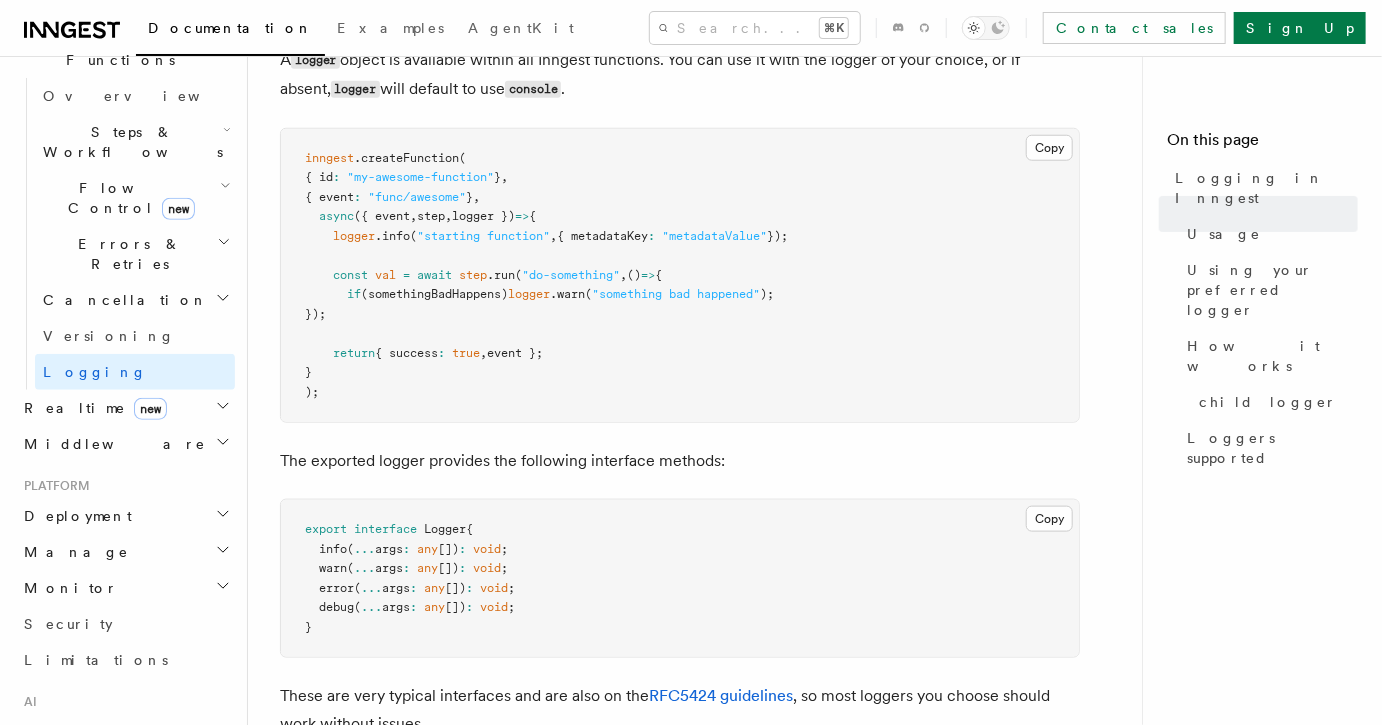 scroll, scrollTop: 824, scrollLeft: 0, axis: vertical 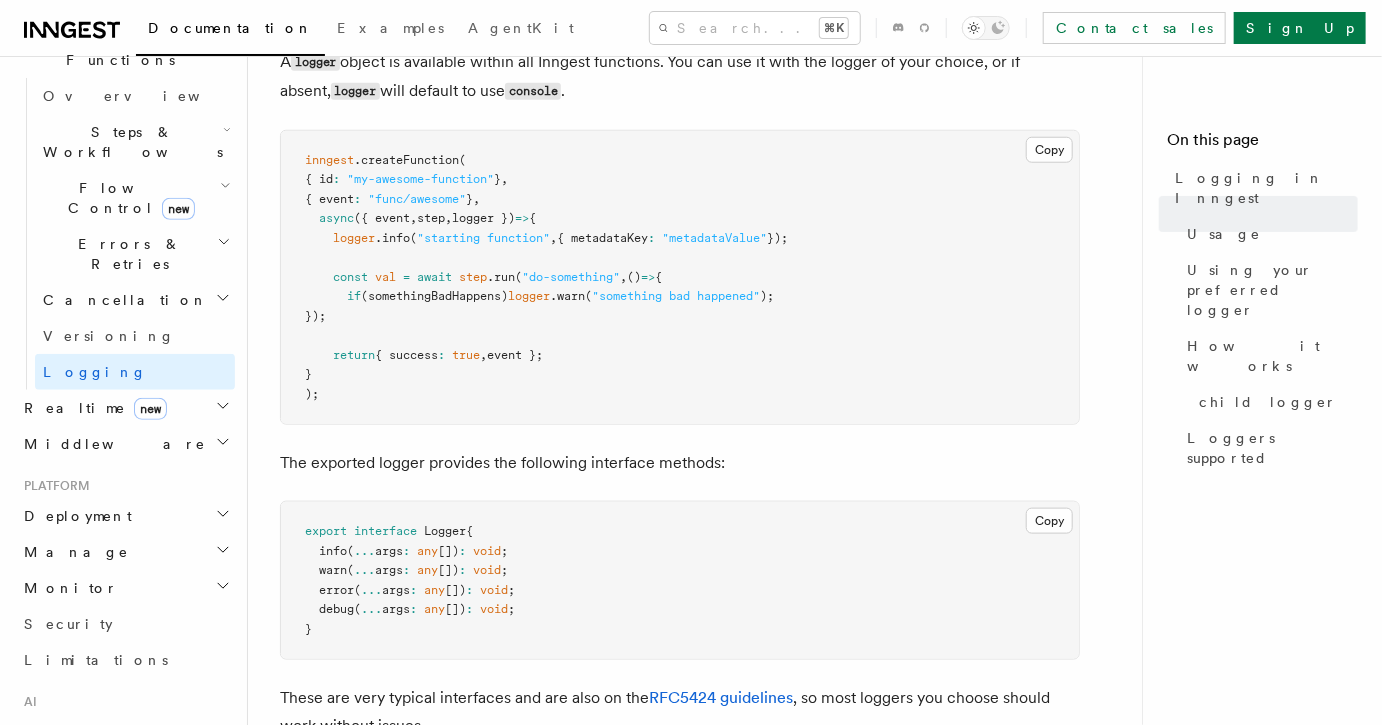 click on "Realtime new" at bounding box center [125, 408] 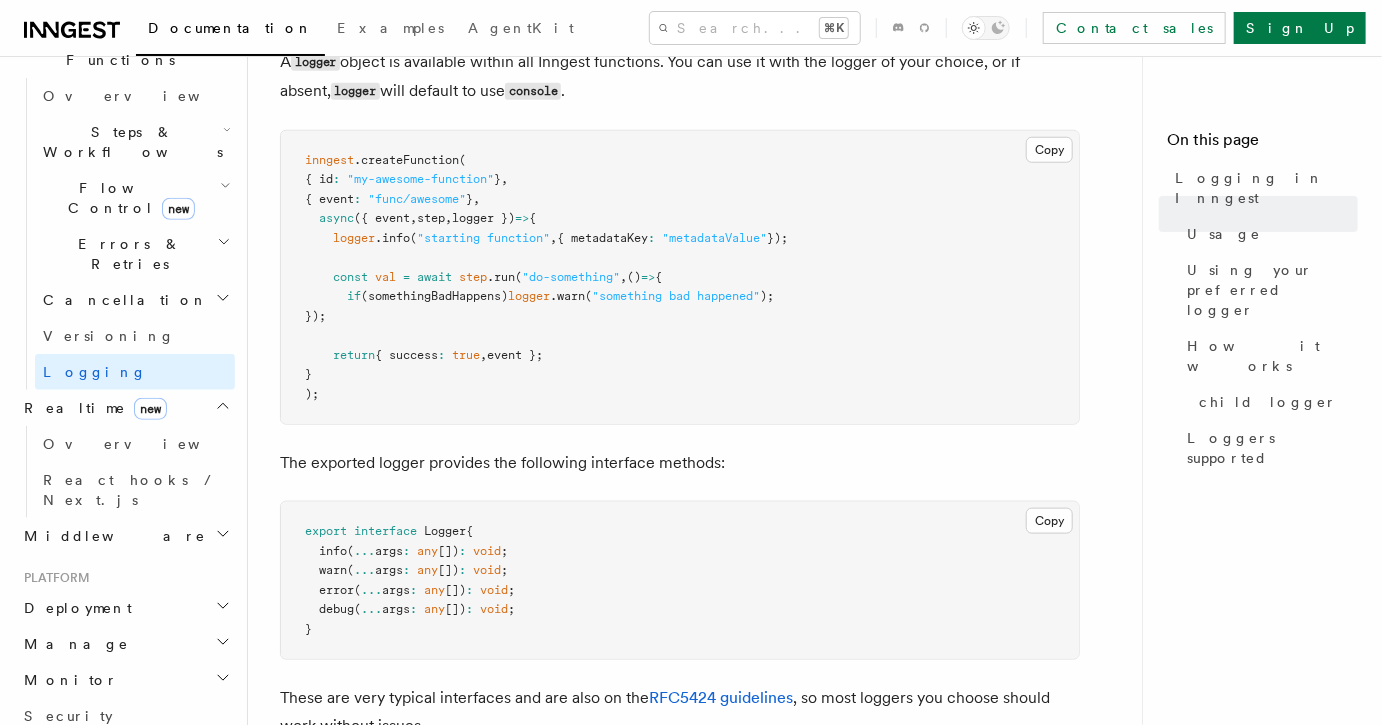 click on "Middleware" at bounding box center (125, 536) 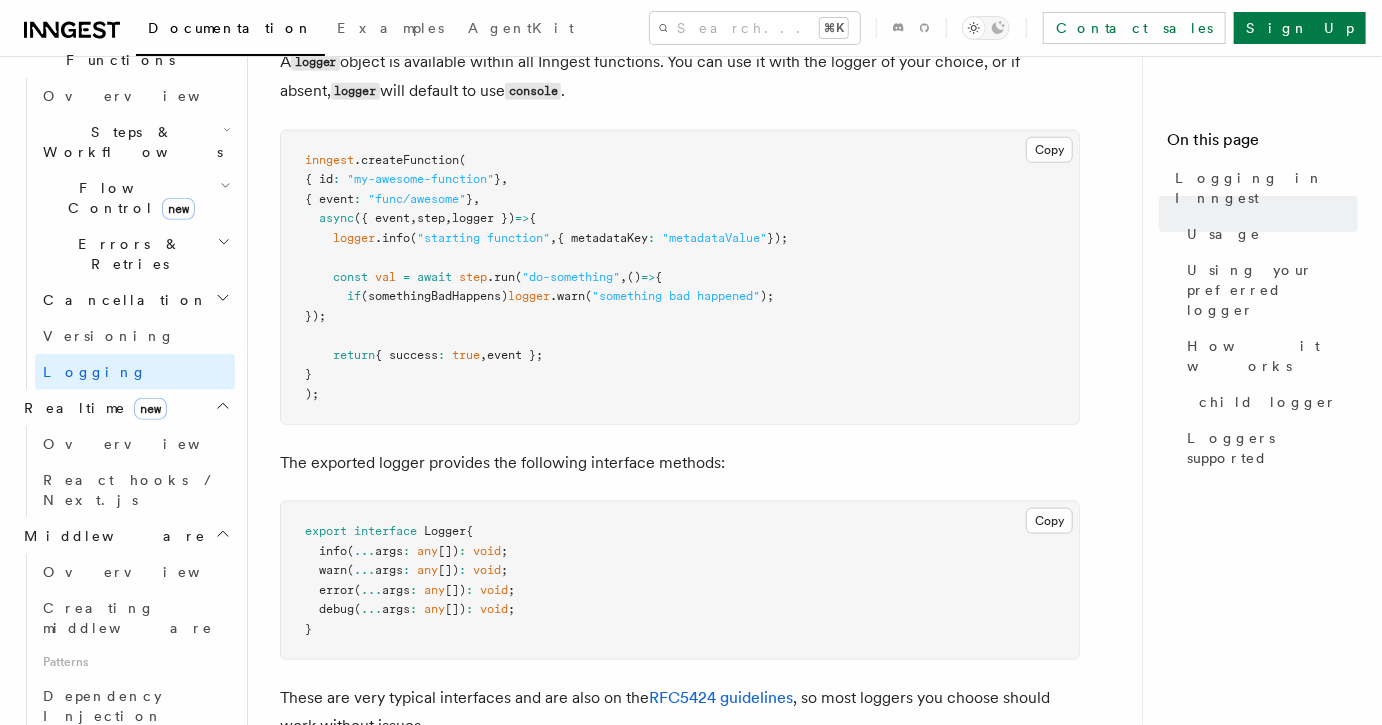 click on "Middleware" at bounding box center [125, 536] 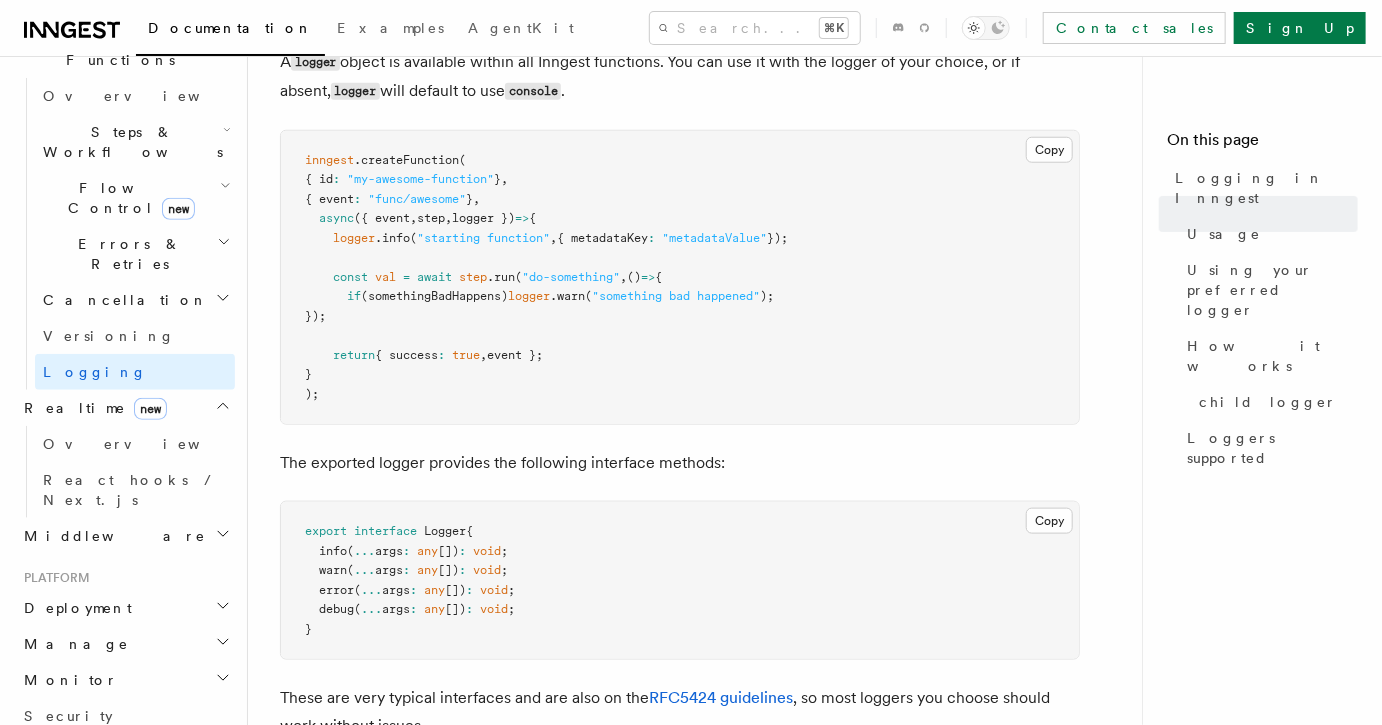 click on "Middleware" at bounding box center (125, 536) 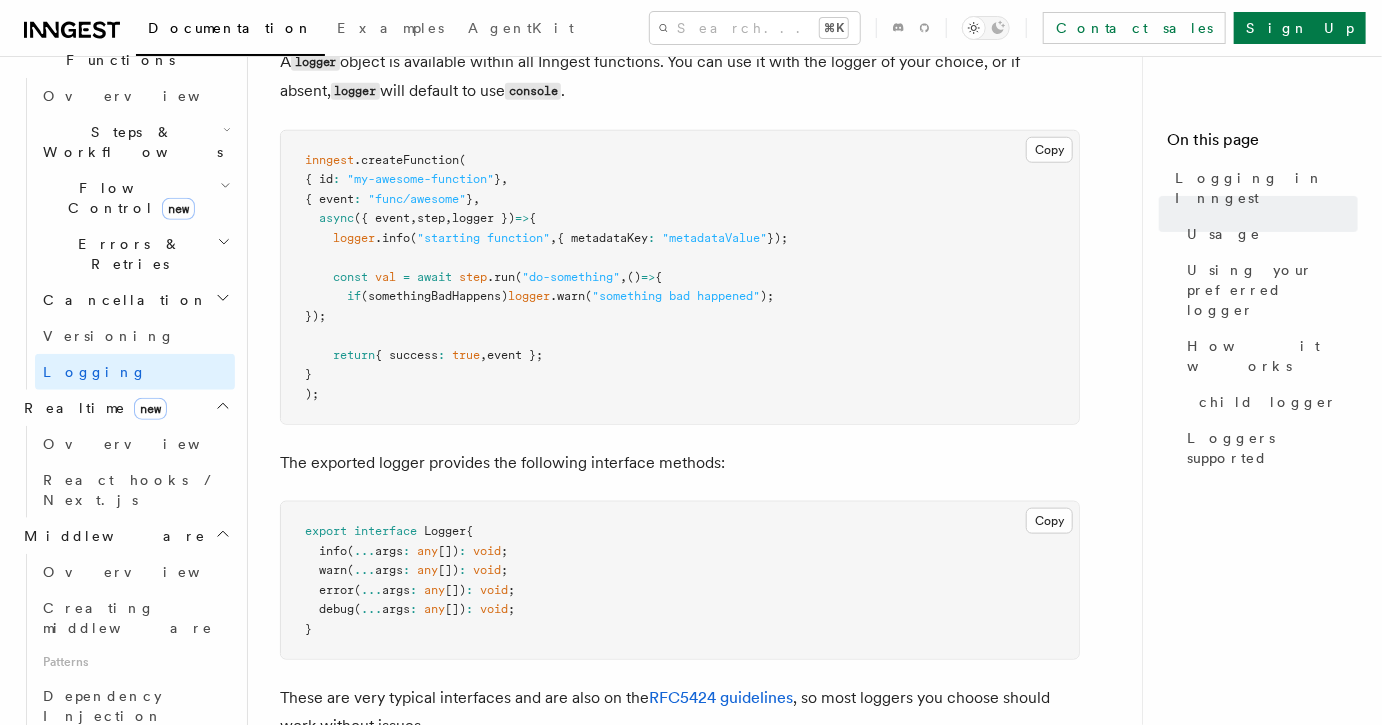 click on "Middleware" at bounding box center [125, 536] 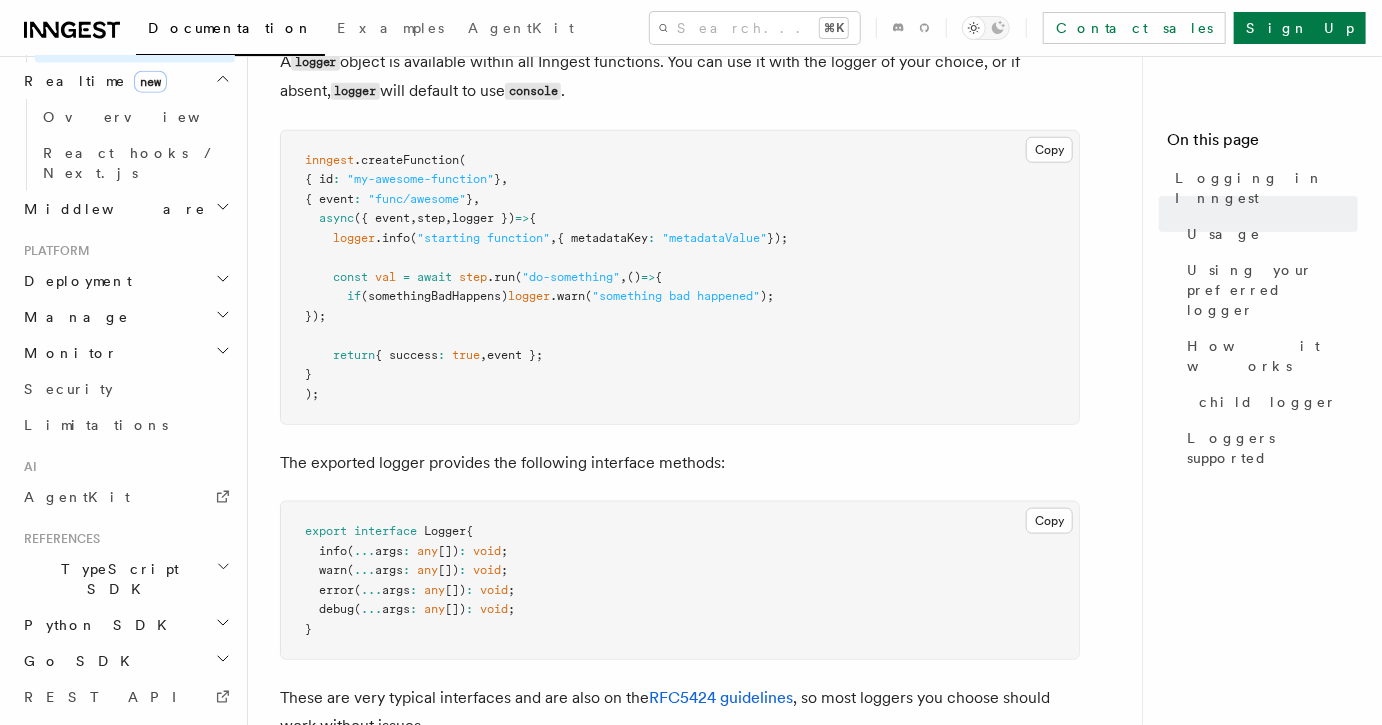 scroll, scrollTop: 946, scrollLeft: 0, axis: vertical 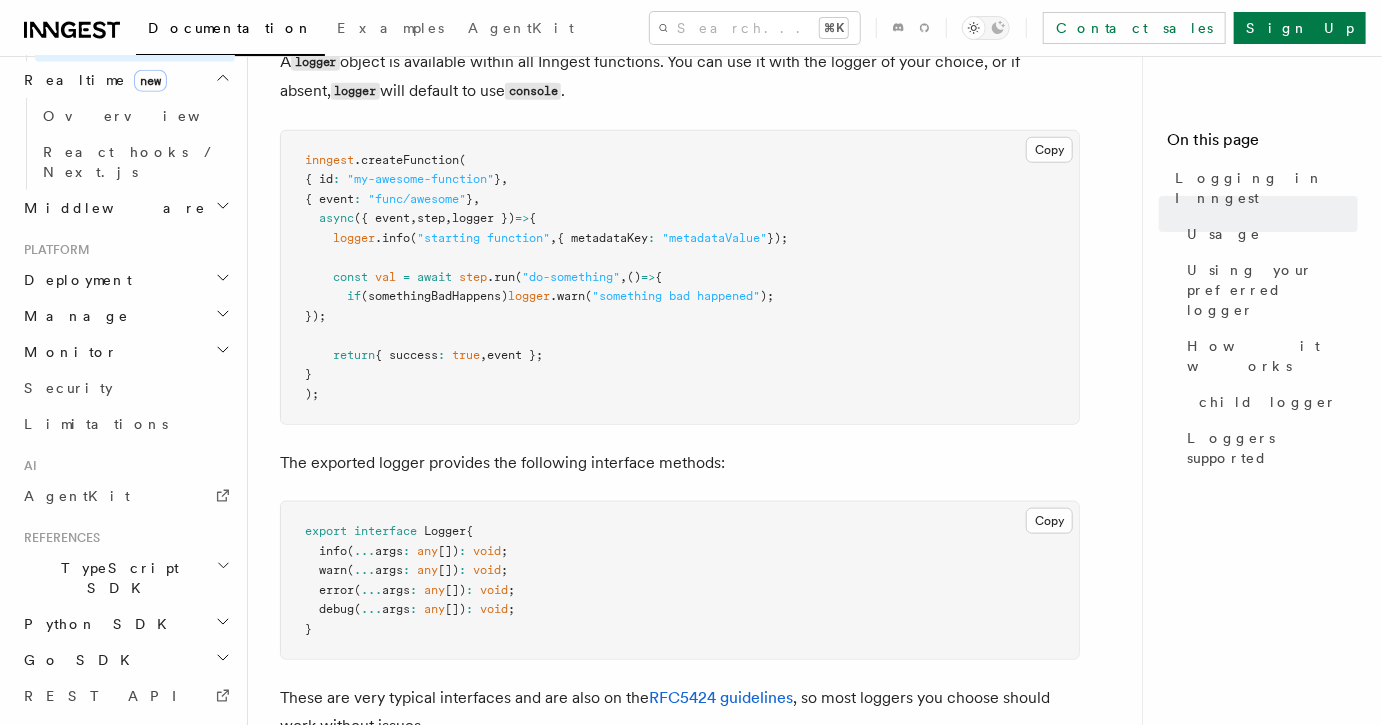 click on "Workflow Kit" at bounding box center (117, 778) 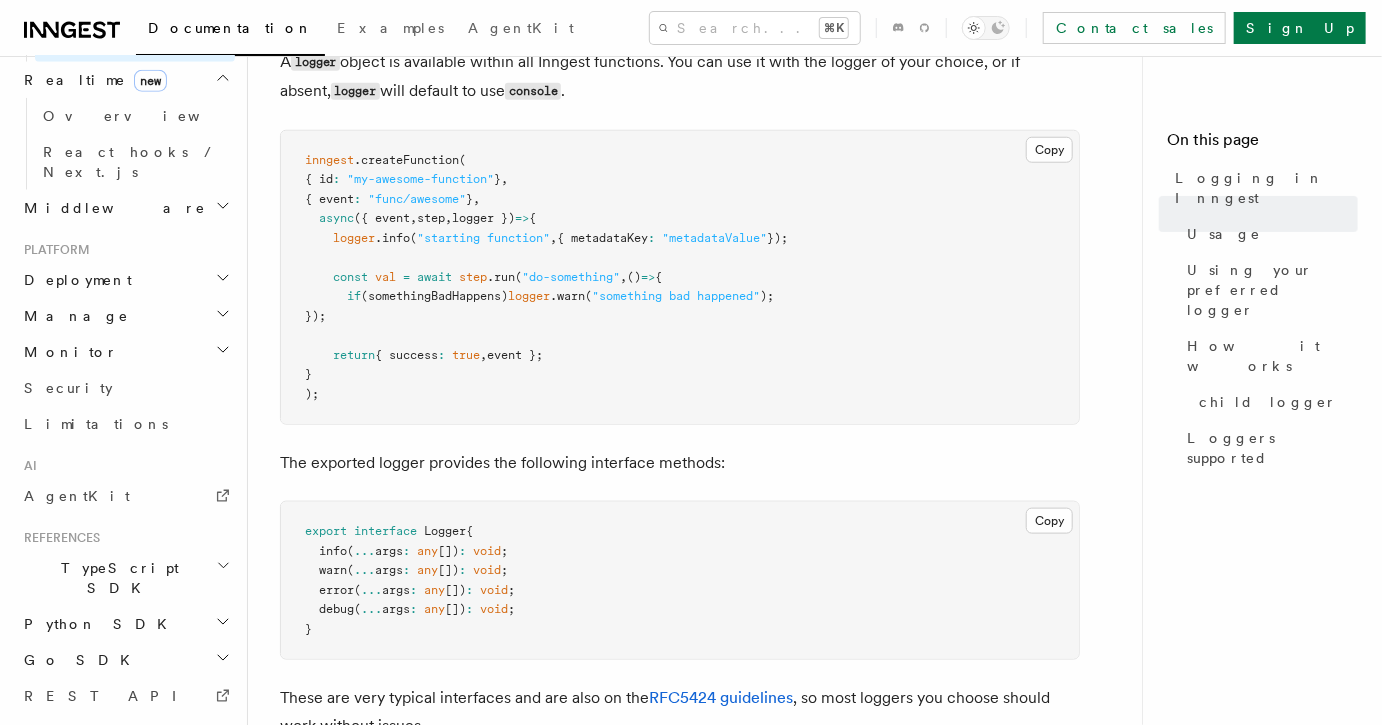 click on "TypeScript SDK" at bounding box center (125, 578) 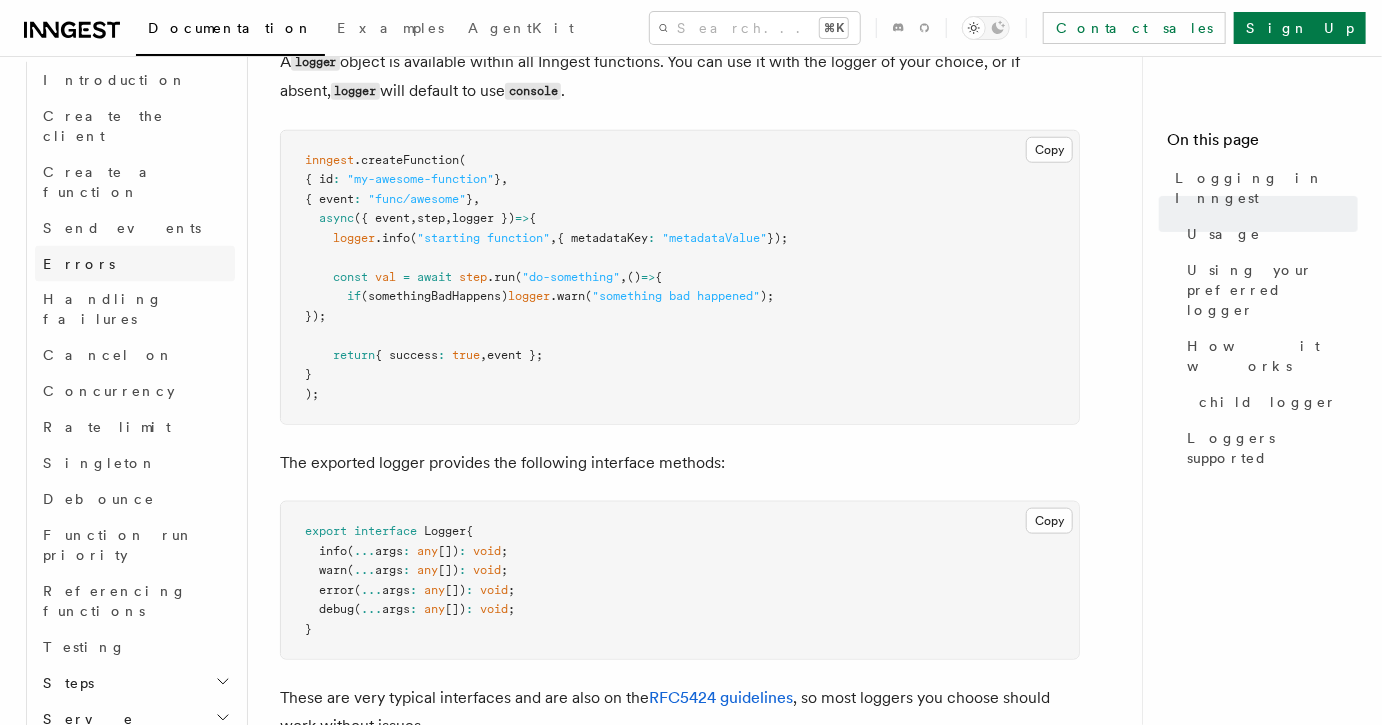 scroll, scrollTop: 1594, scrollLeft: 0, axis: vertical 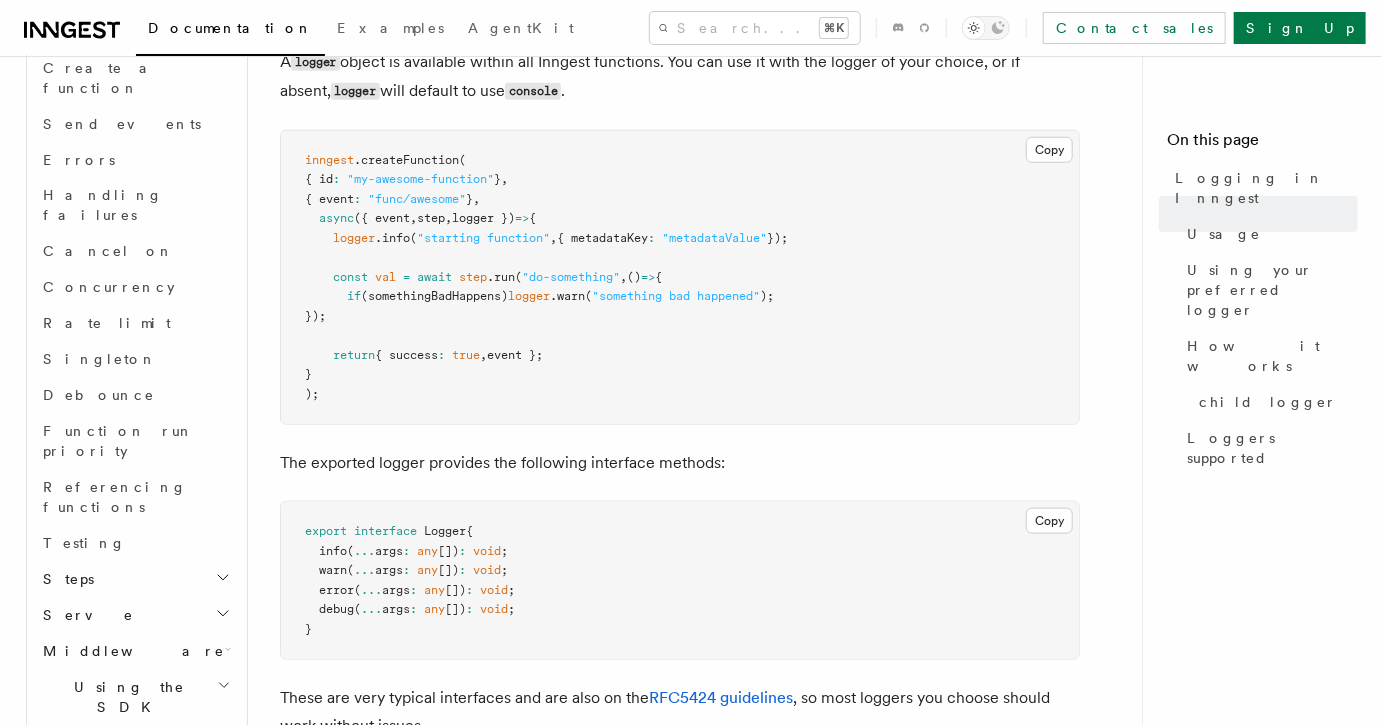 click on "Workflow Kit" at bounding box center [125, 898] 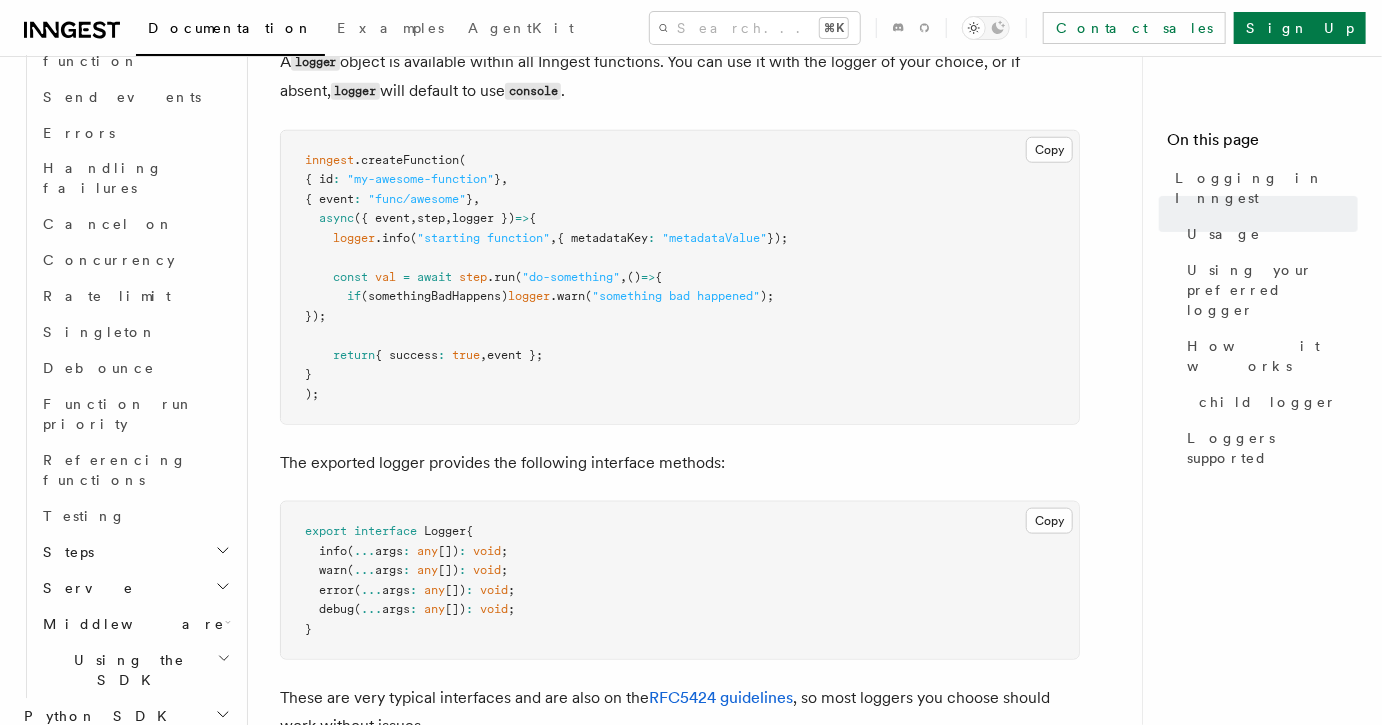 scroll, scrollTop: 1604, scrollLeft: 0, axis: vertical 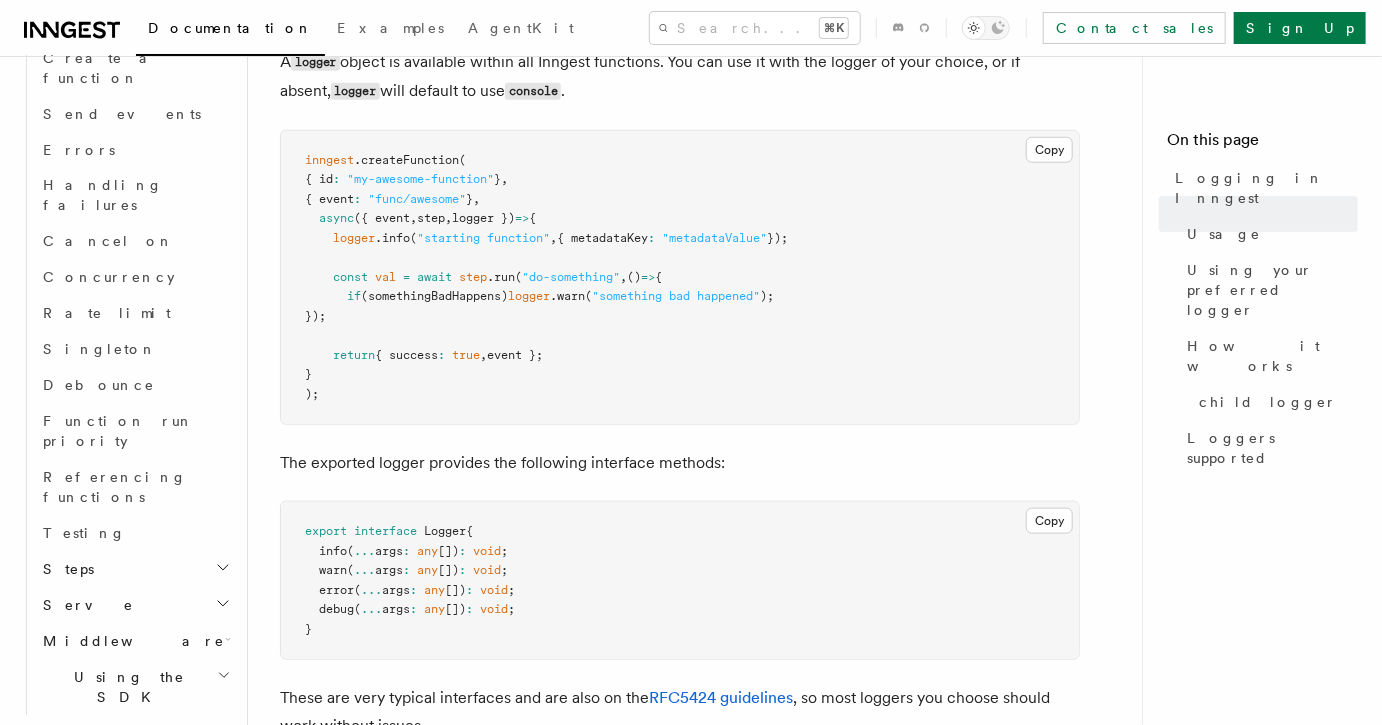 click on "Workflow Kit" at bounding box center (125, 888) 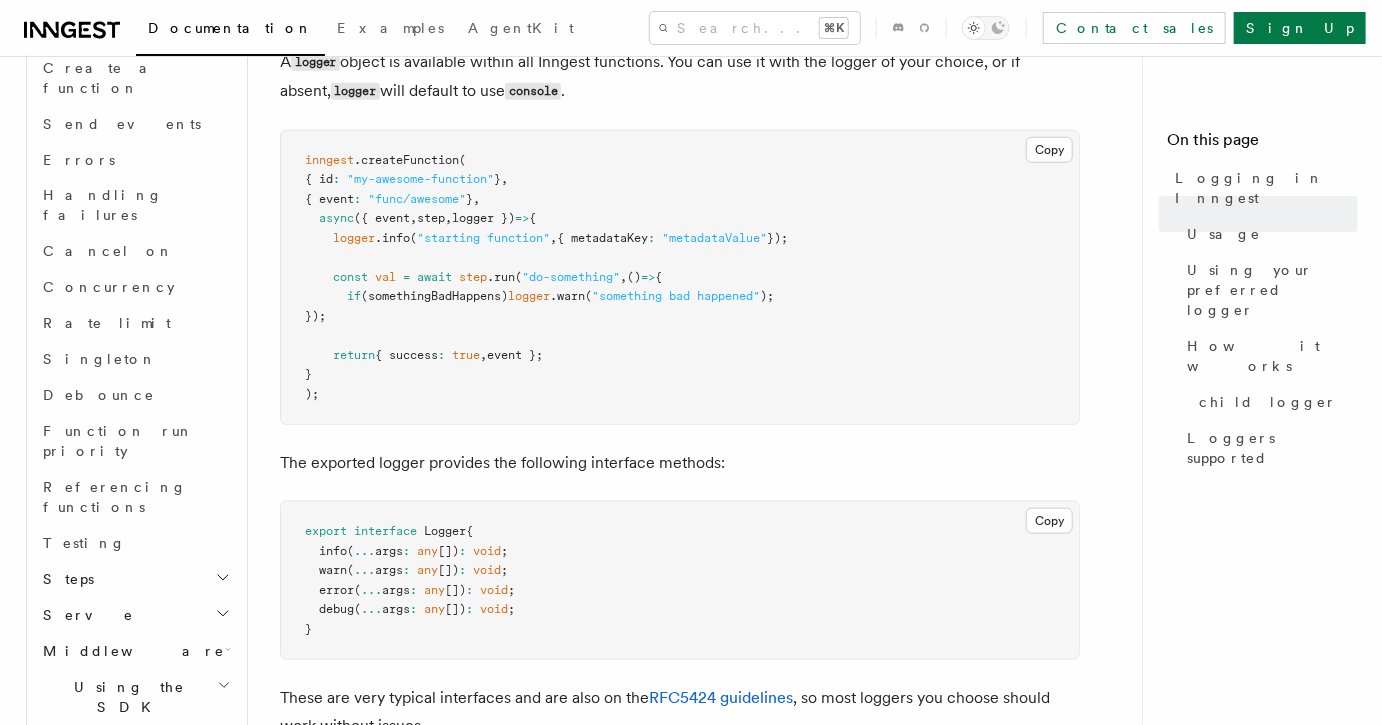 click on "System events" at bounding box center (125, 852) 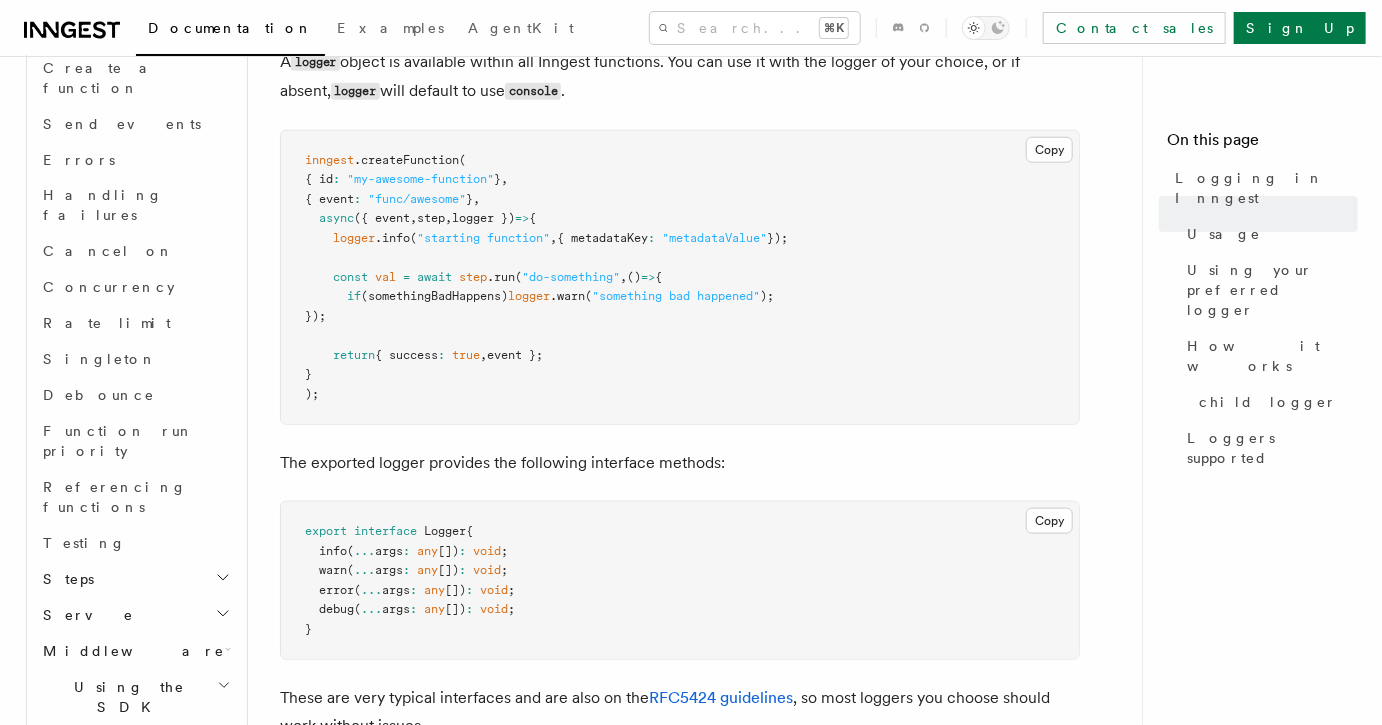 click on "Go SDK" at bounding box center (125, 780) 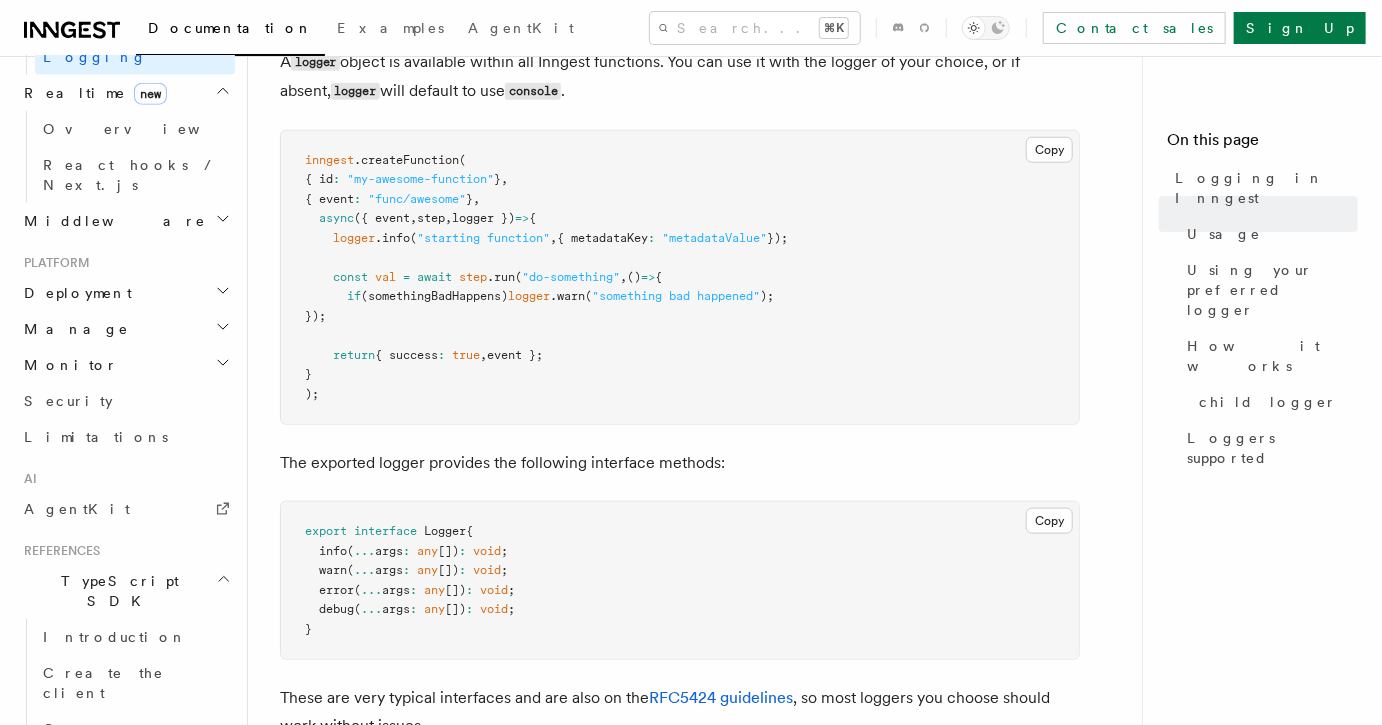 scroll, scrollTop: 924, scrollLeft: 0, axis: vertical 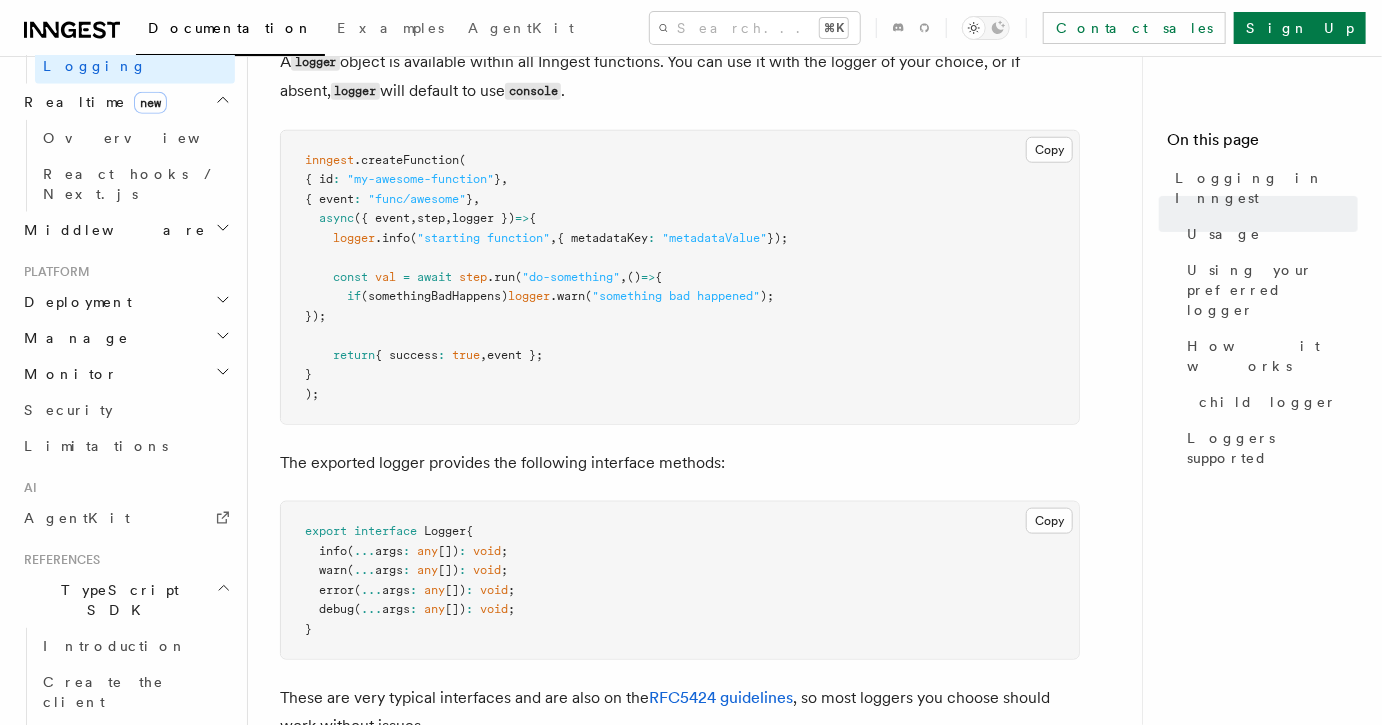 click on "TypeScript SDK" at bounding box center (125, 600) 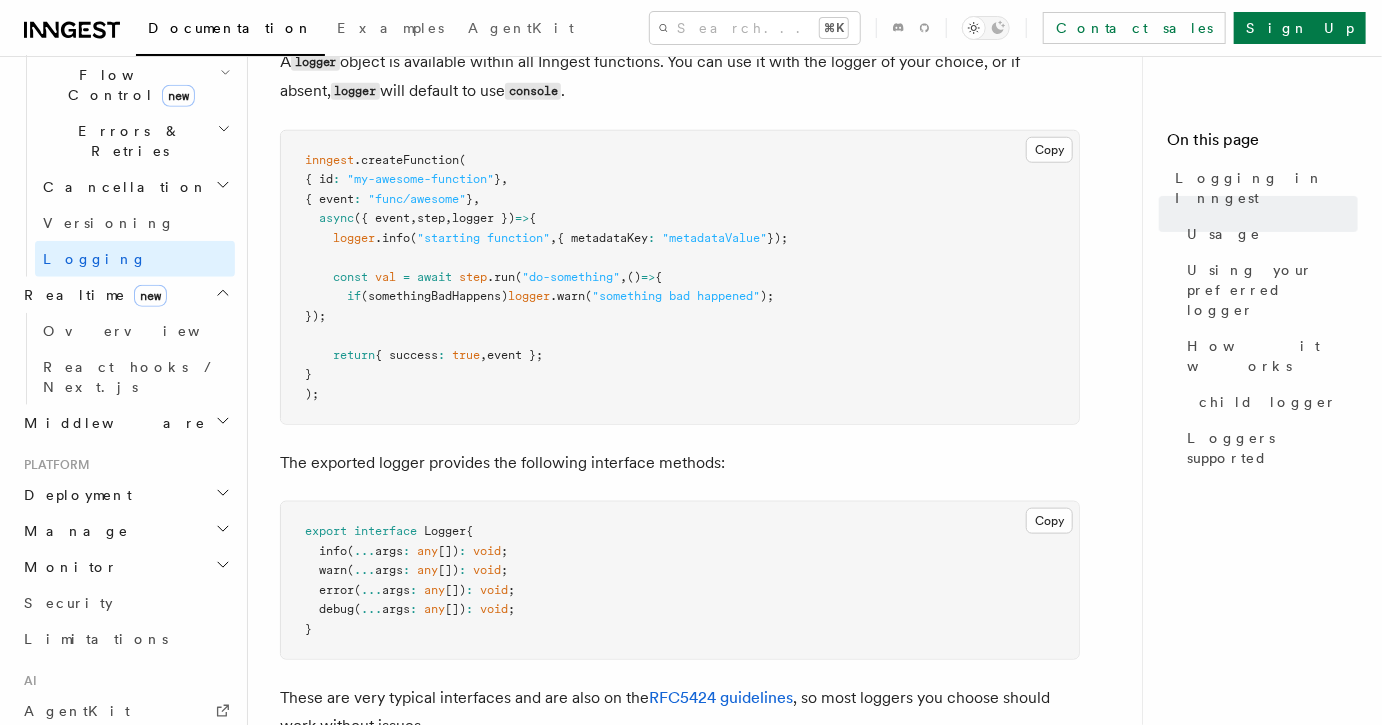 scroll, scrollTop: 726, scrollLeft: 0, axis: vertical 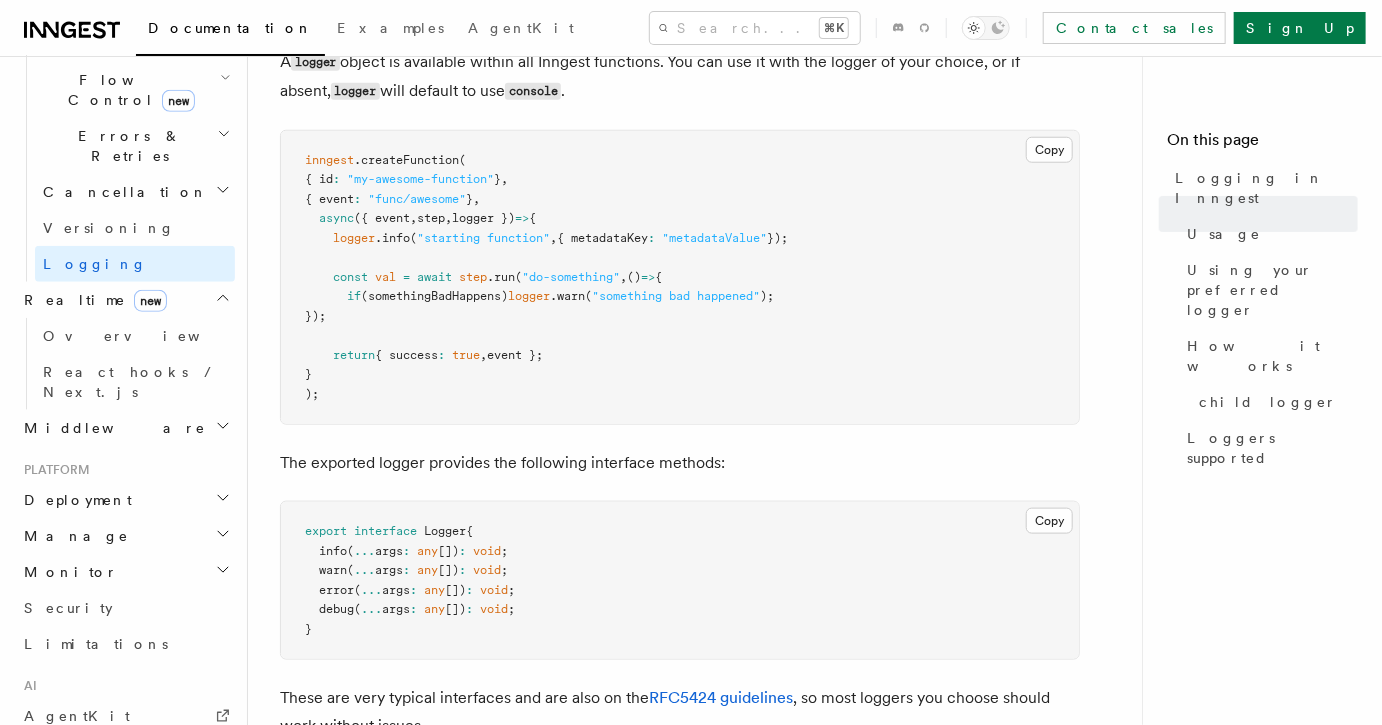 click on "Monitor" at bounding box center [125, 572] 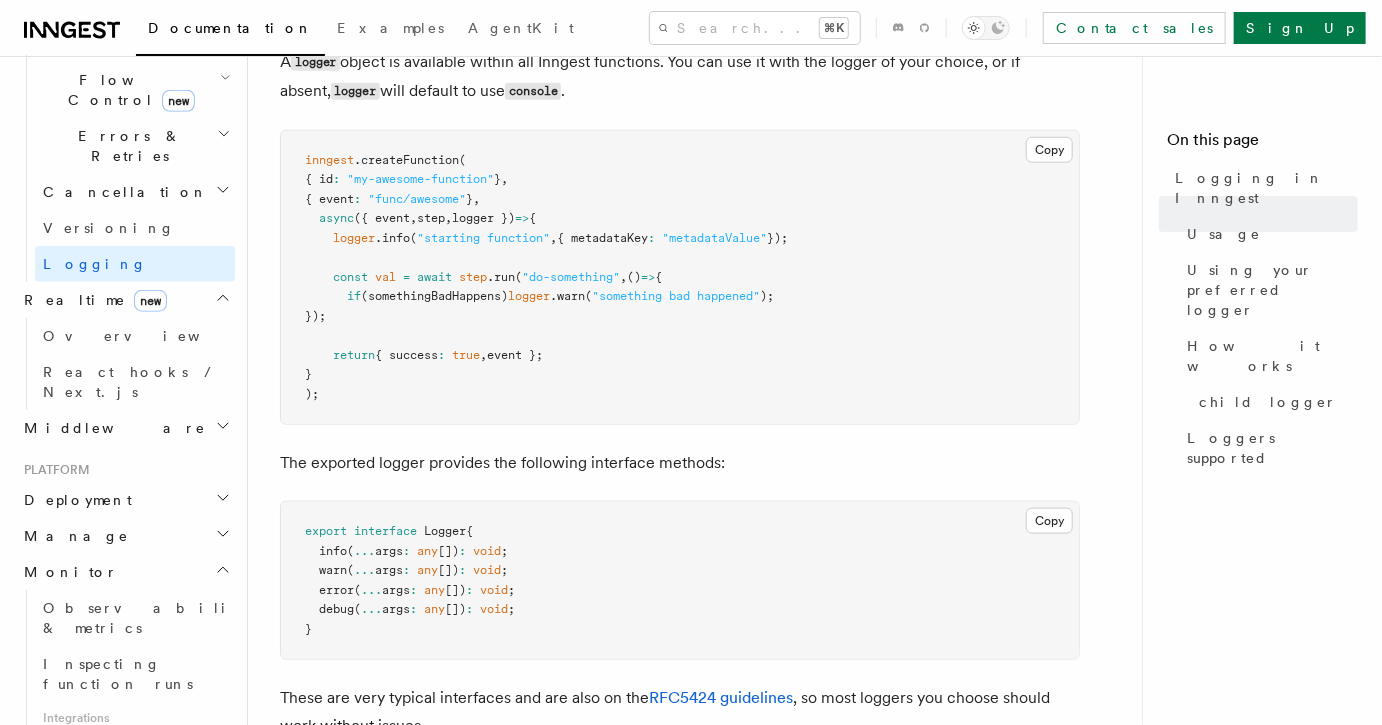 click on "Monitor" at bounding box center (125, 572) 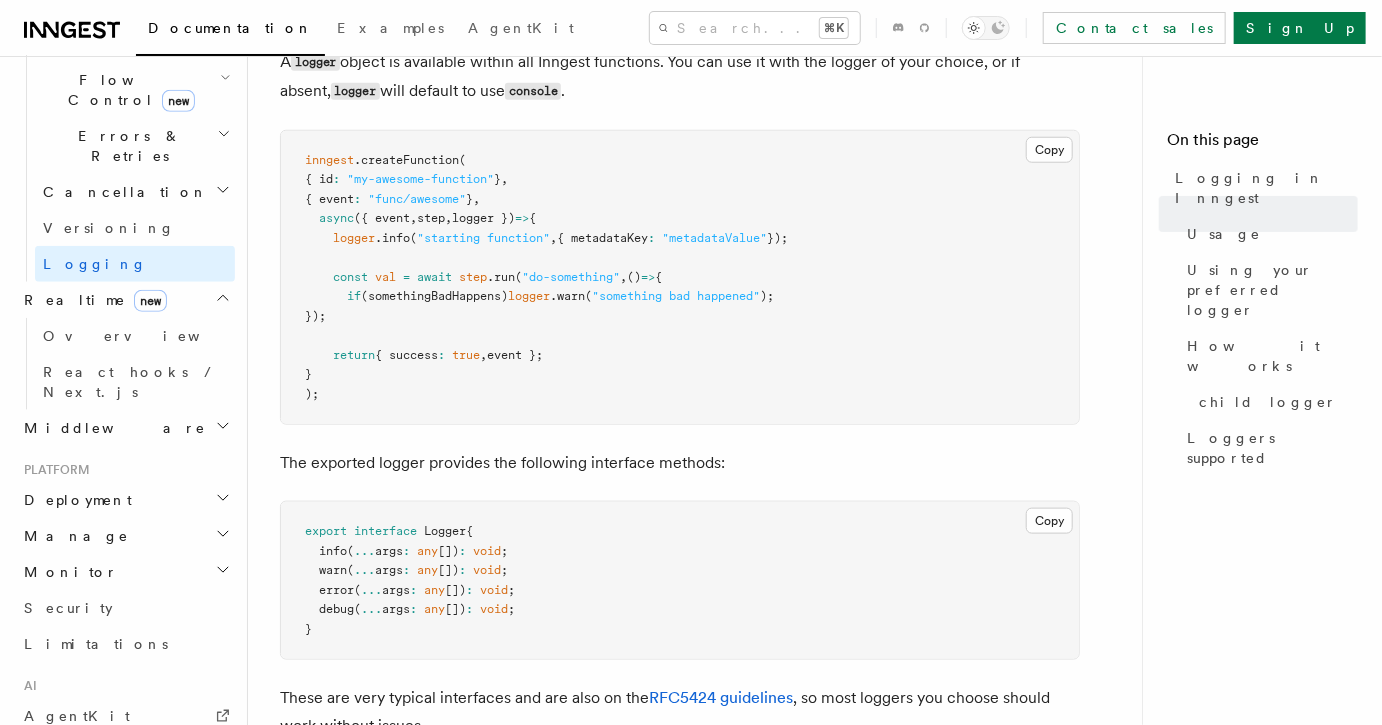 click on "Manage" at bounding box center (125, 536) 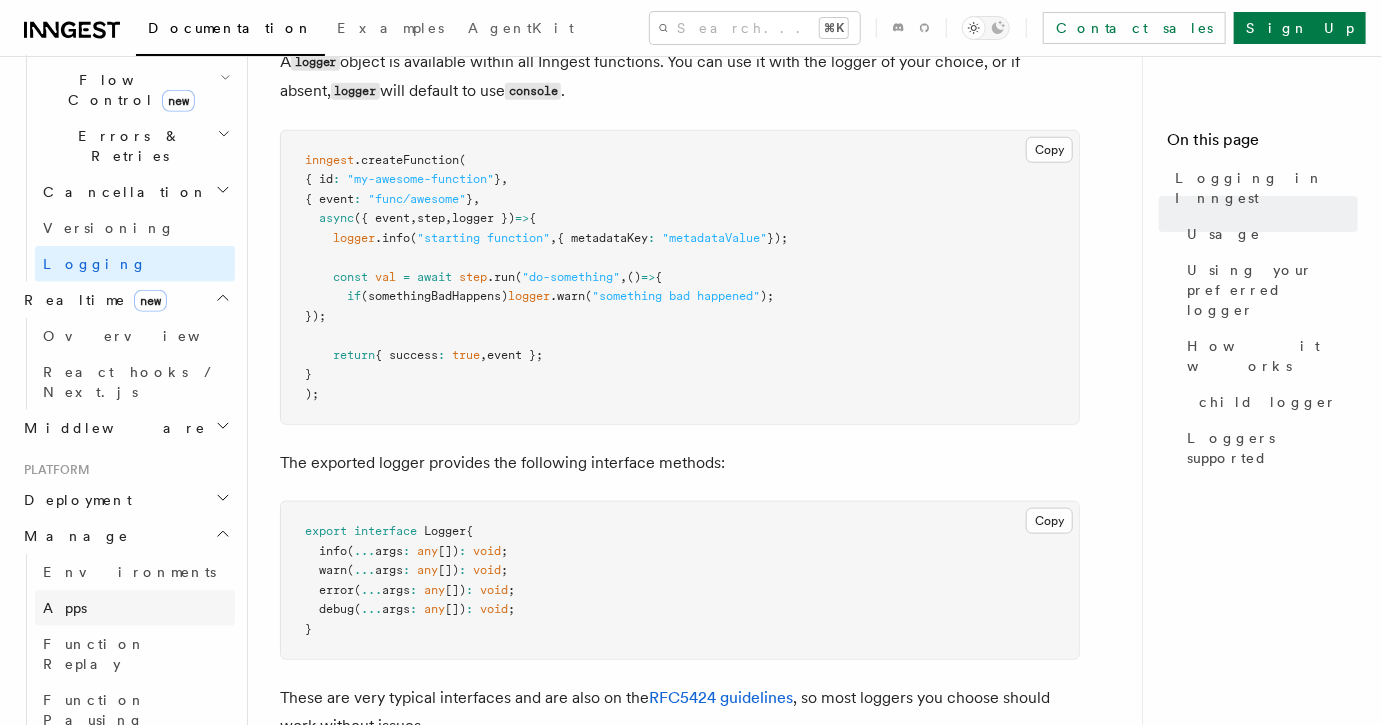 click on "Apps" at bounding box center (135, 608) 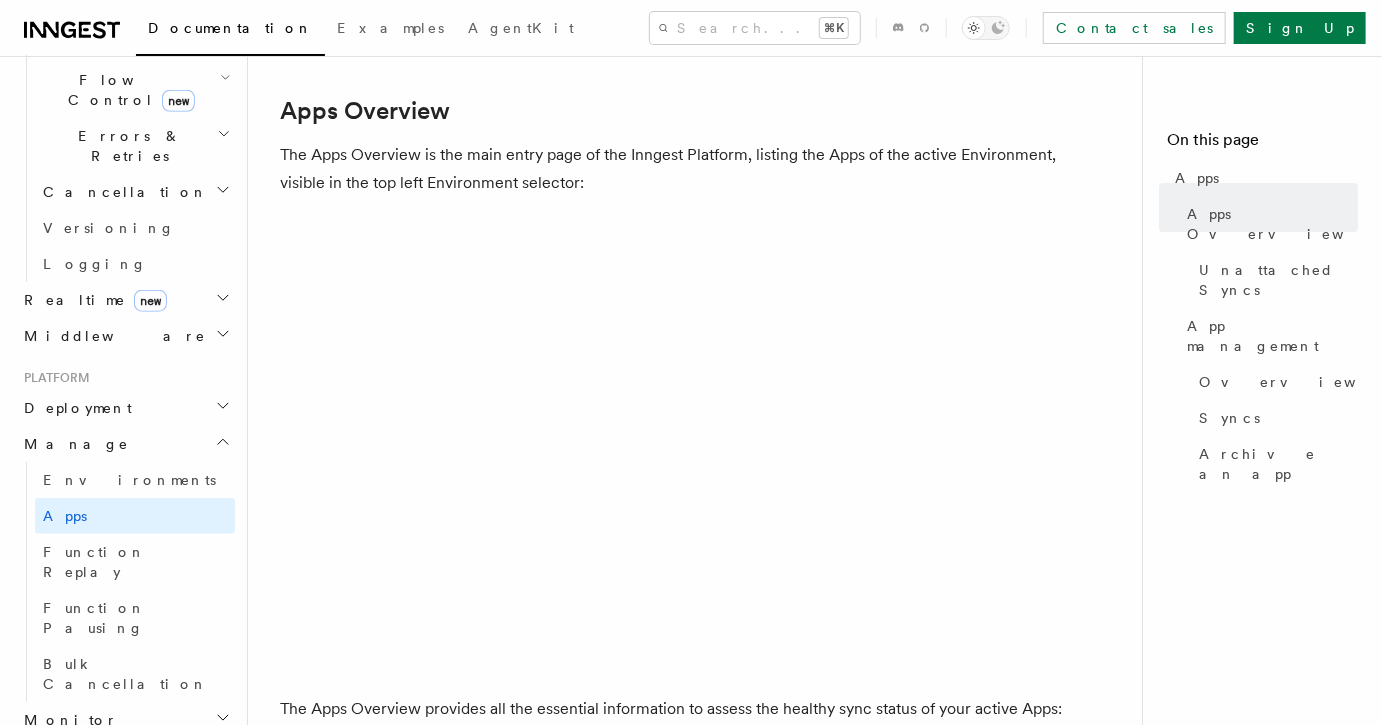 scroll, scrollTop: 333, scrollLeft: 0, axis: vertical 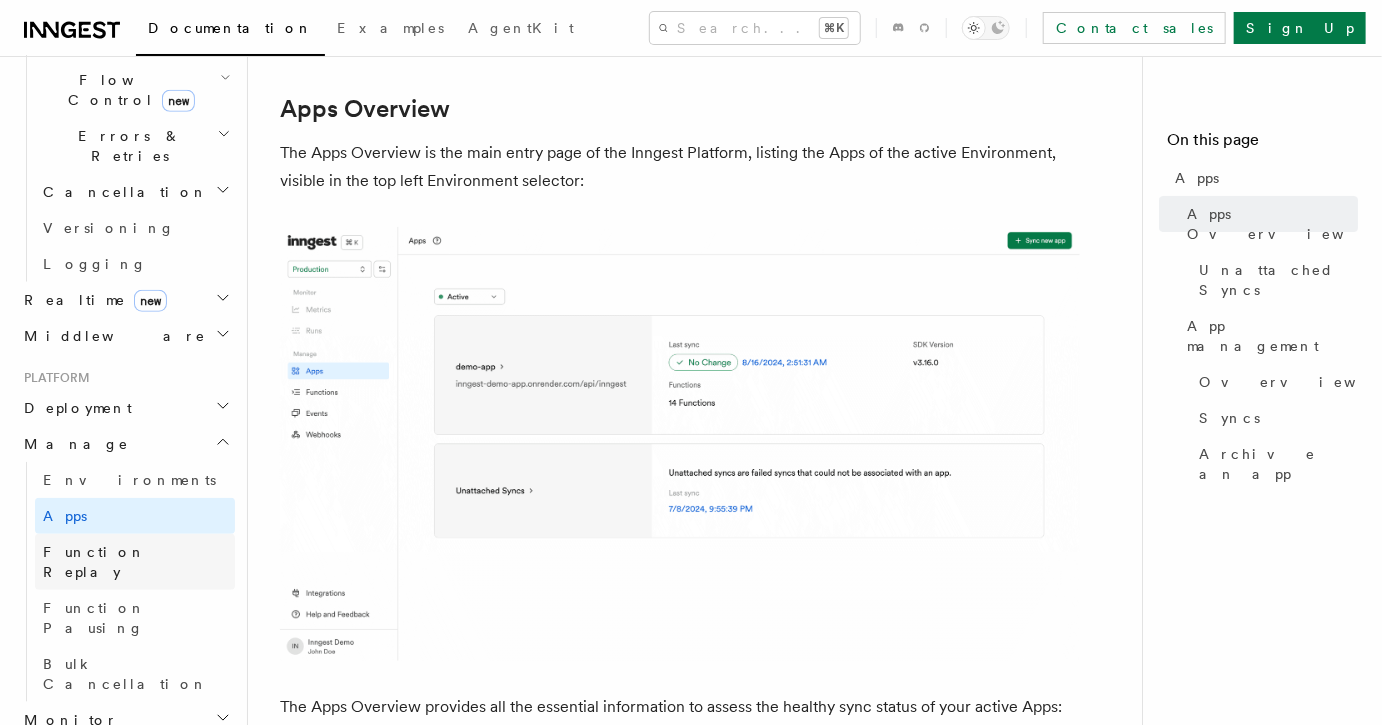 click on "Function Replay" at bounding box center [135, 562] 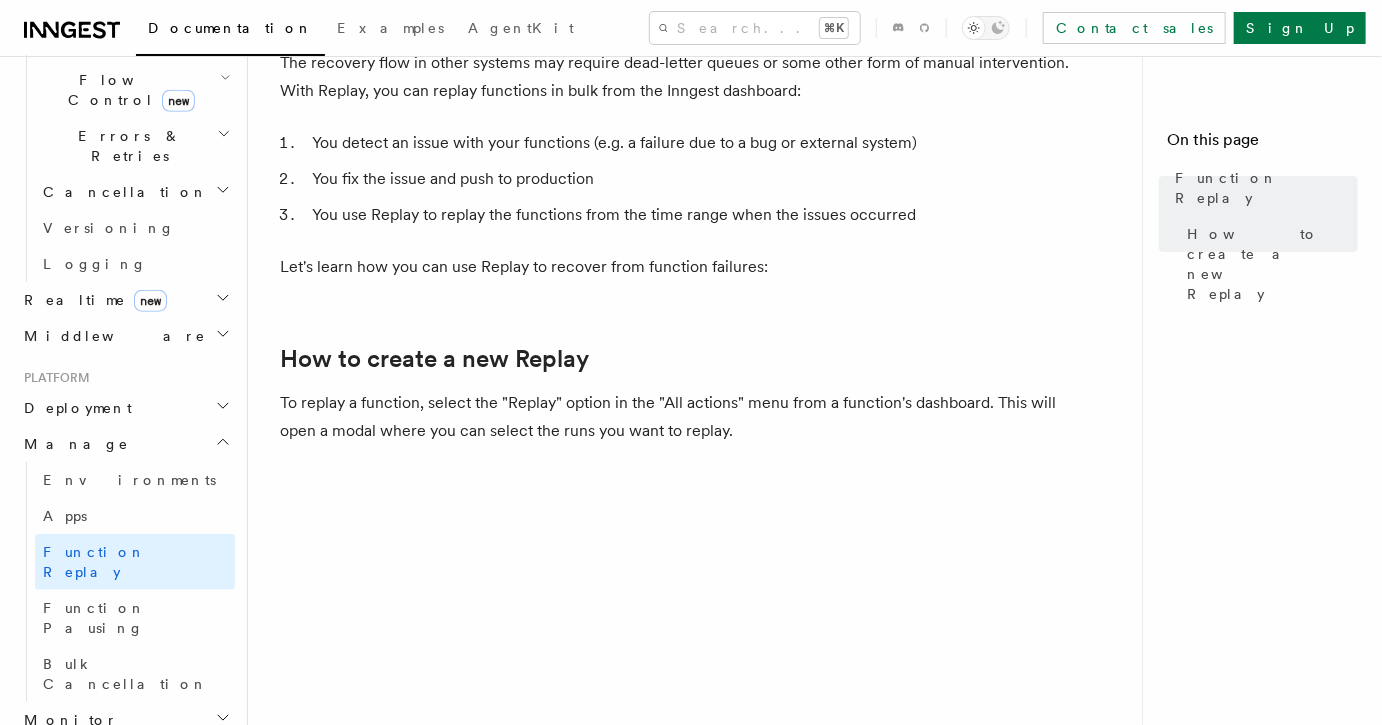 scroll, scrollTop: 0, scrollLeft: 0, axis: both 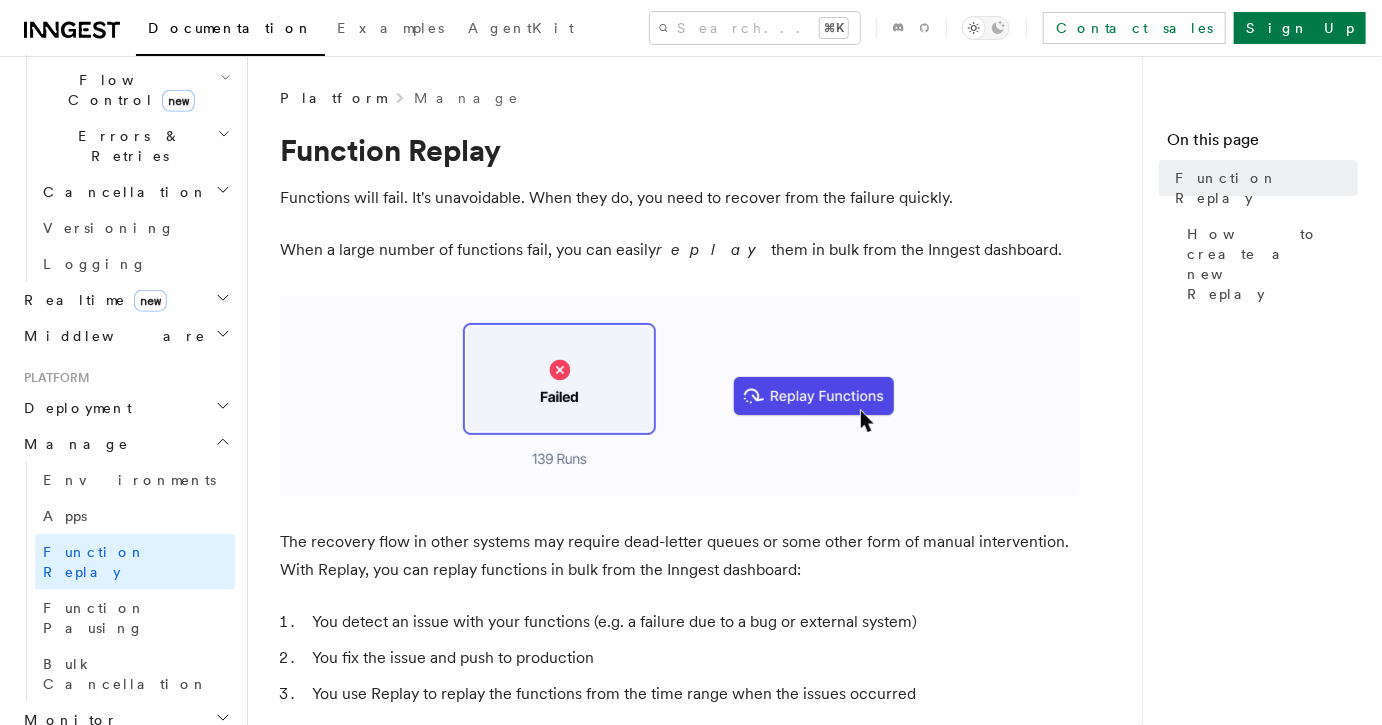 click on "Deployment" at bounding box center (125, 408) 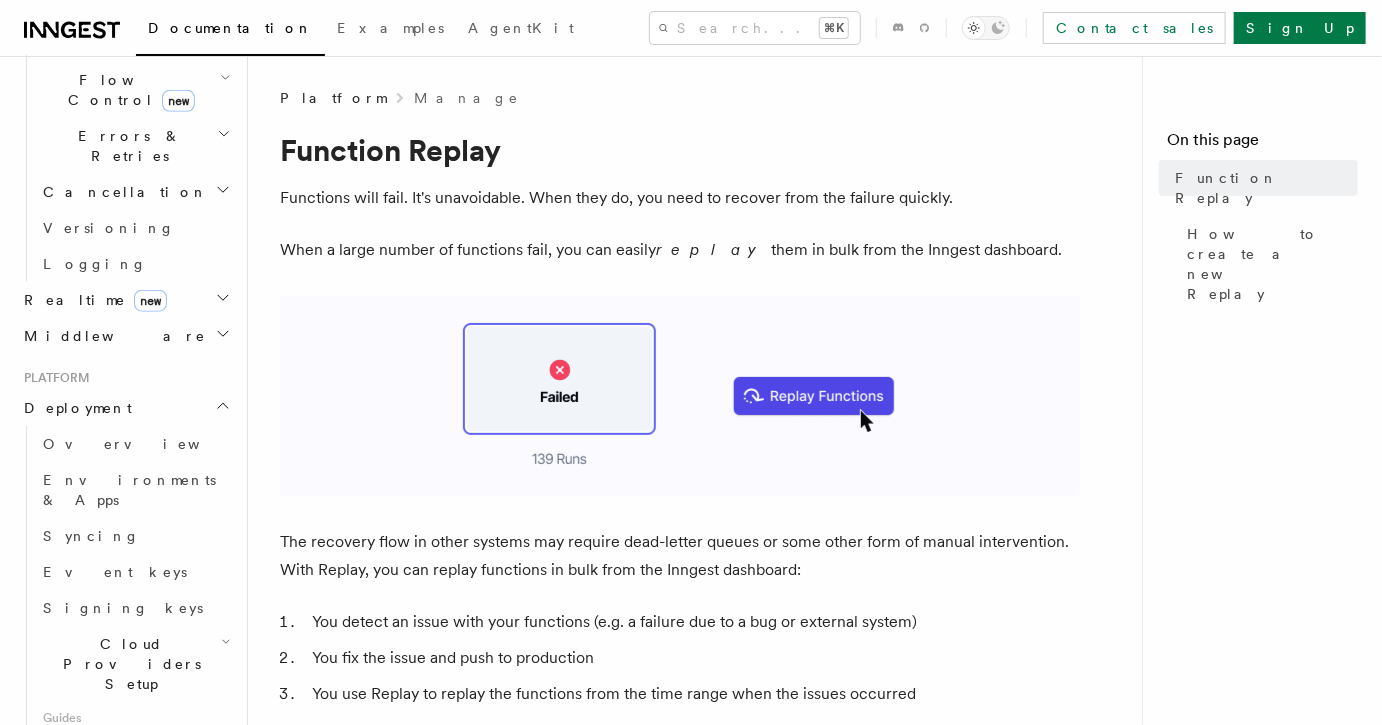 click on "Deployment" at bounding box center [125, 408] 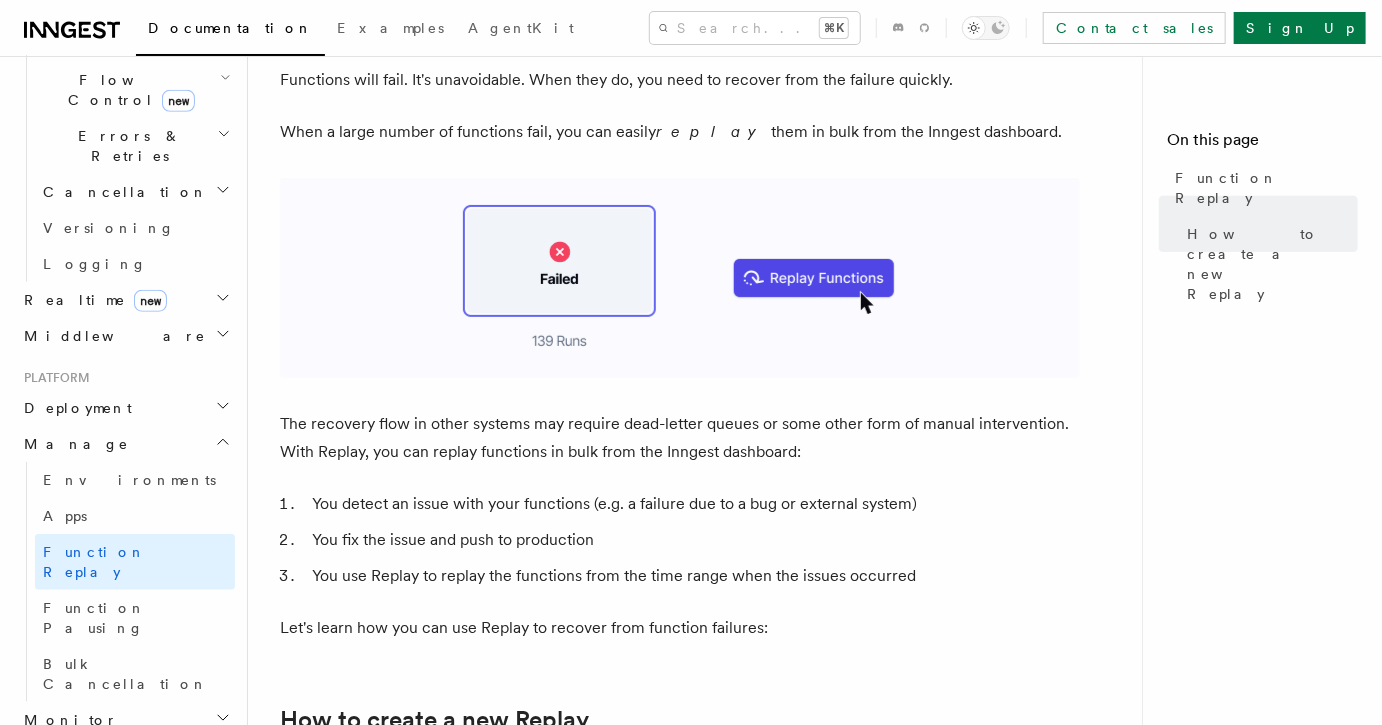 scroll, scrollTop: 0, scrollLeft: 0, axis: both 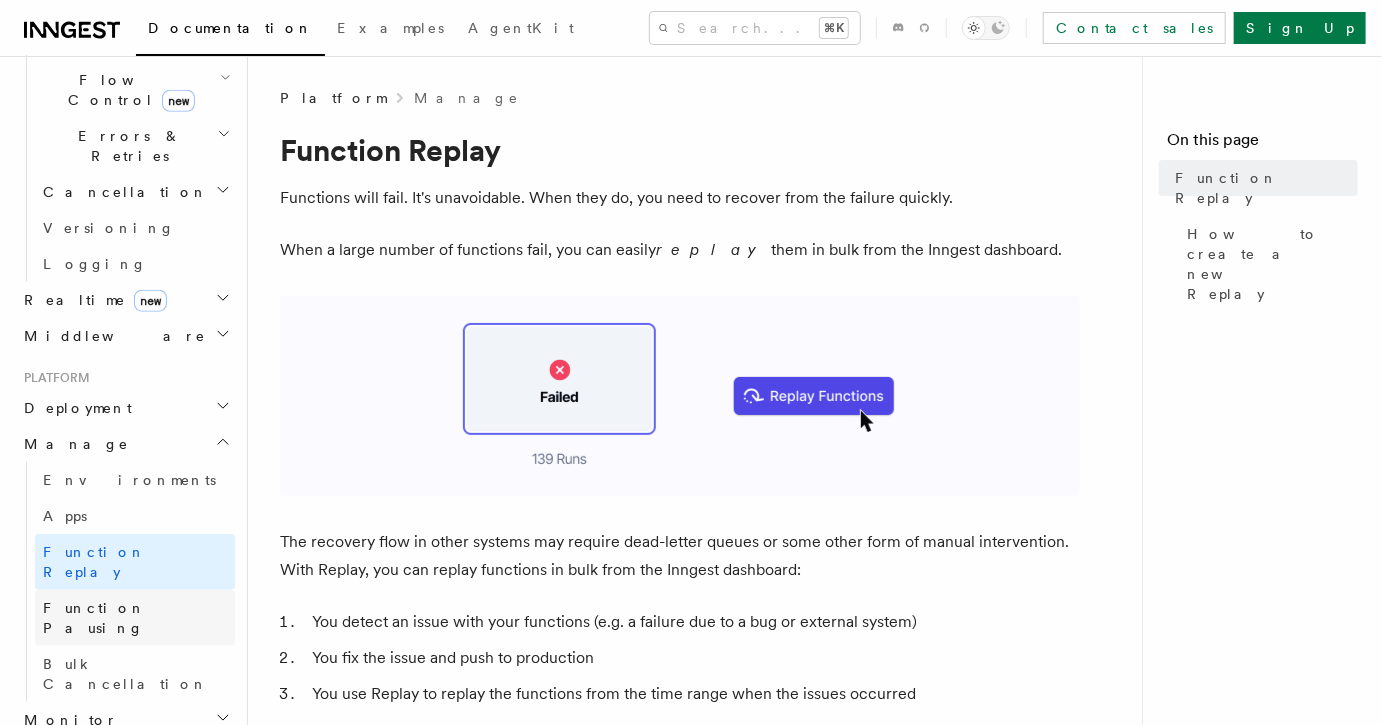 click on "Function Pausing" at bounding box center [135, 618] 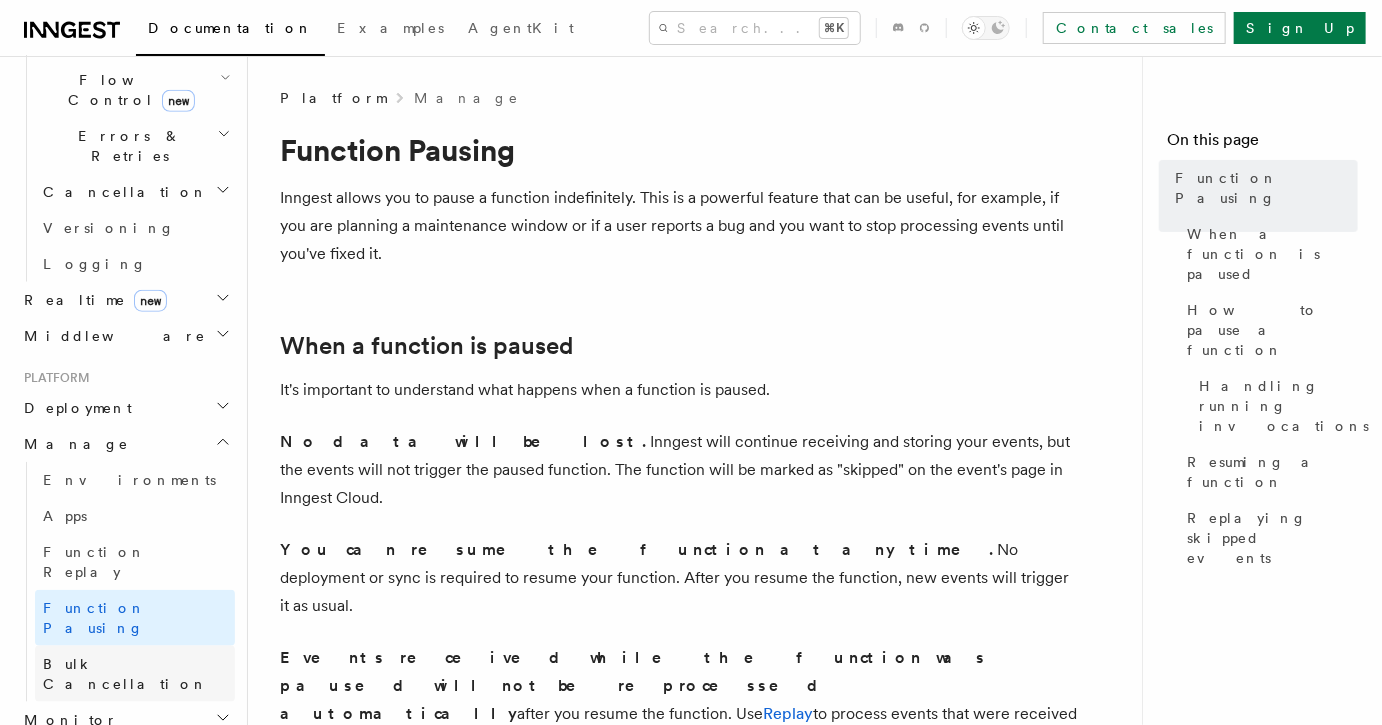 click on "Bulk Cancellation" at bounding box center [139, 674] 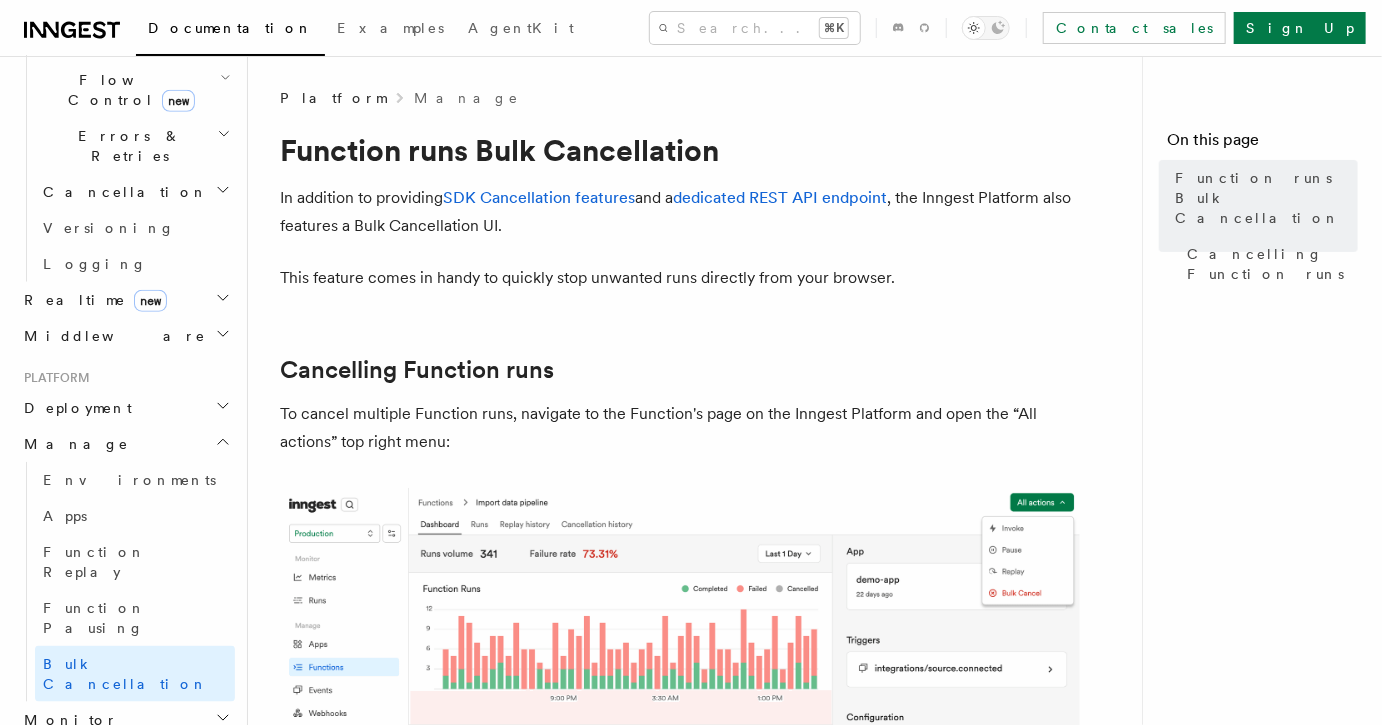 click on "Monitor" at bounding box center (125, 720) 